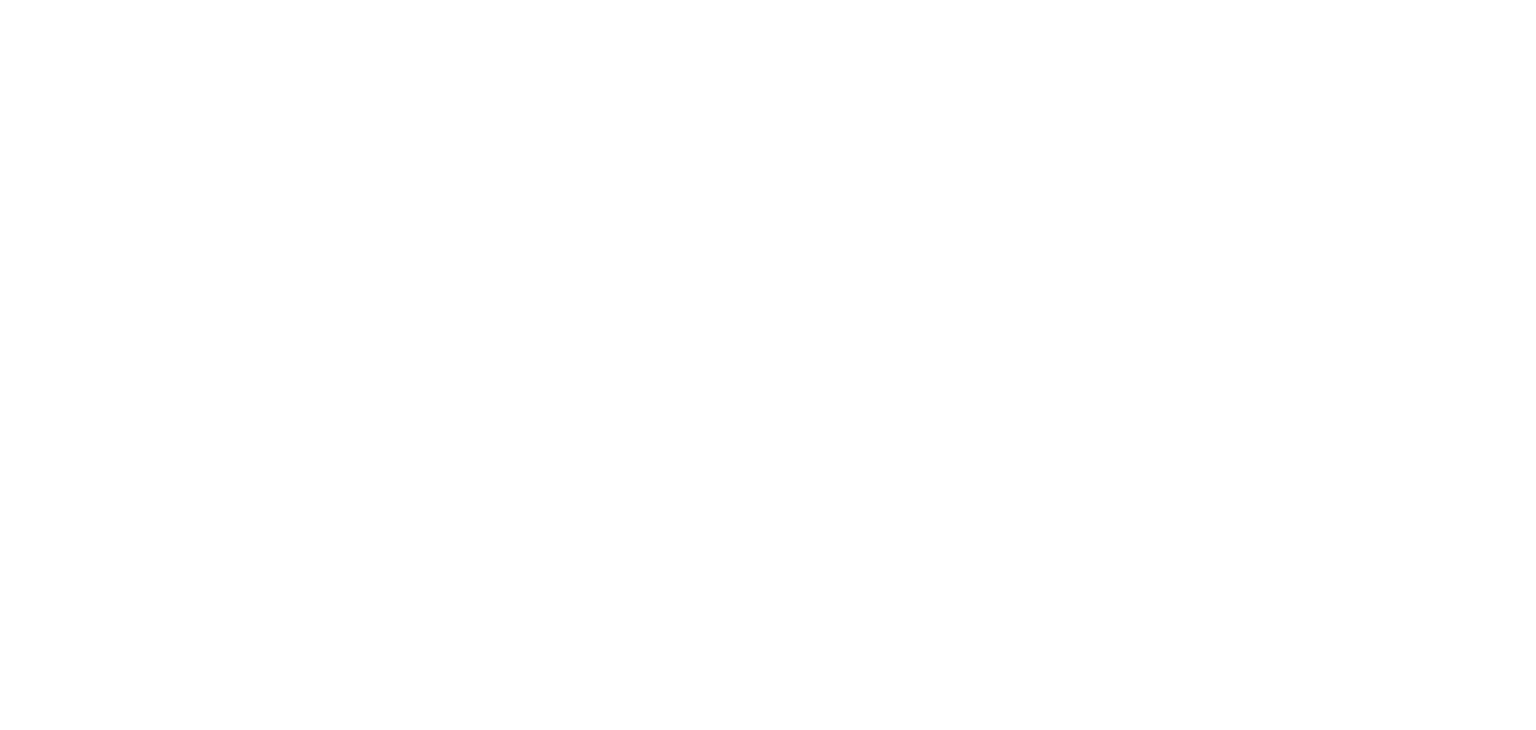 scroll, scrollTop: 0, scrollLeft: 0, axis: both 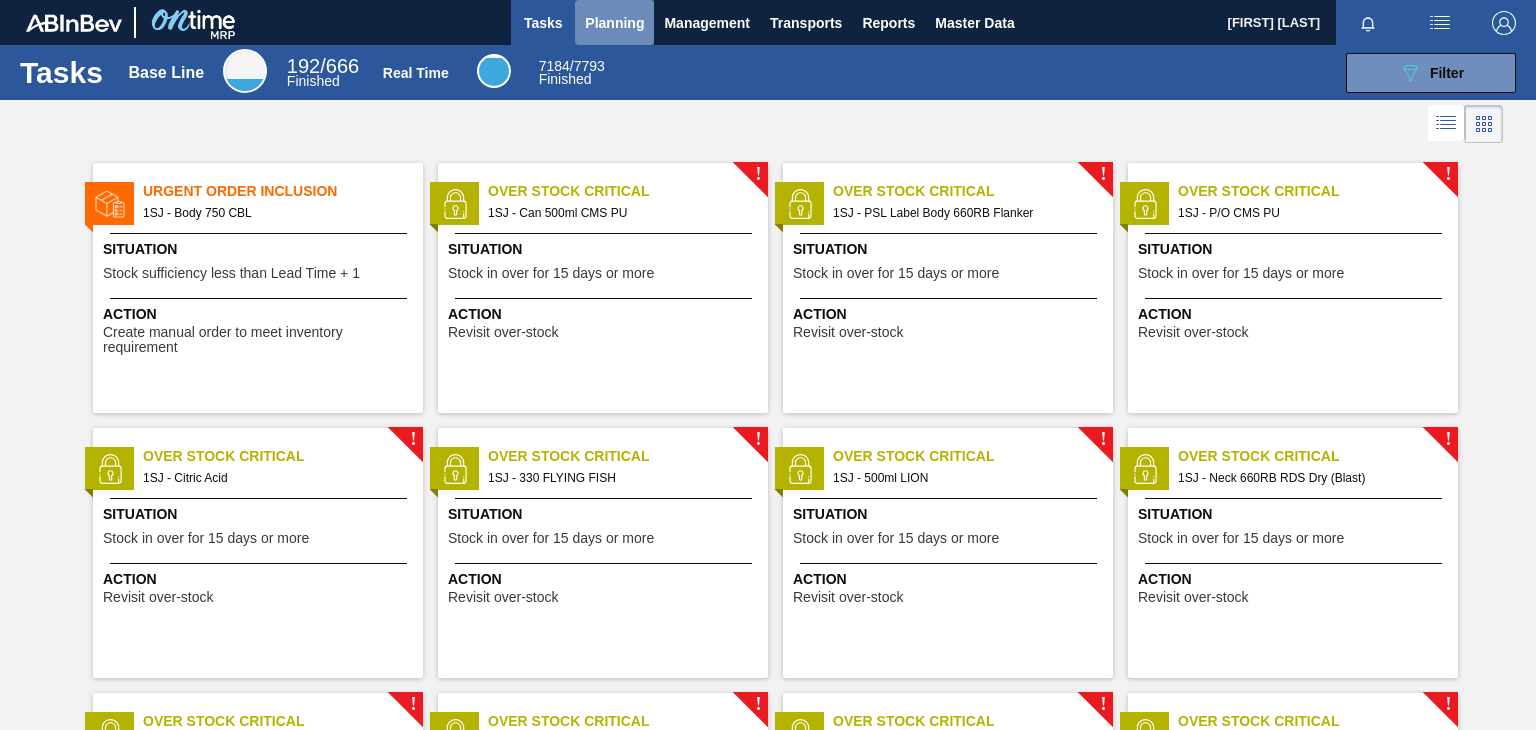 click on "Planning" at bounding box center (614, 23) 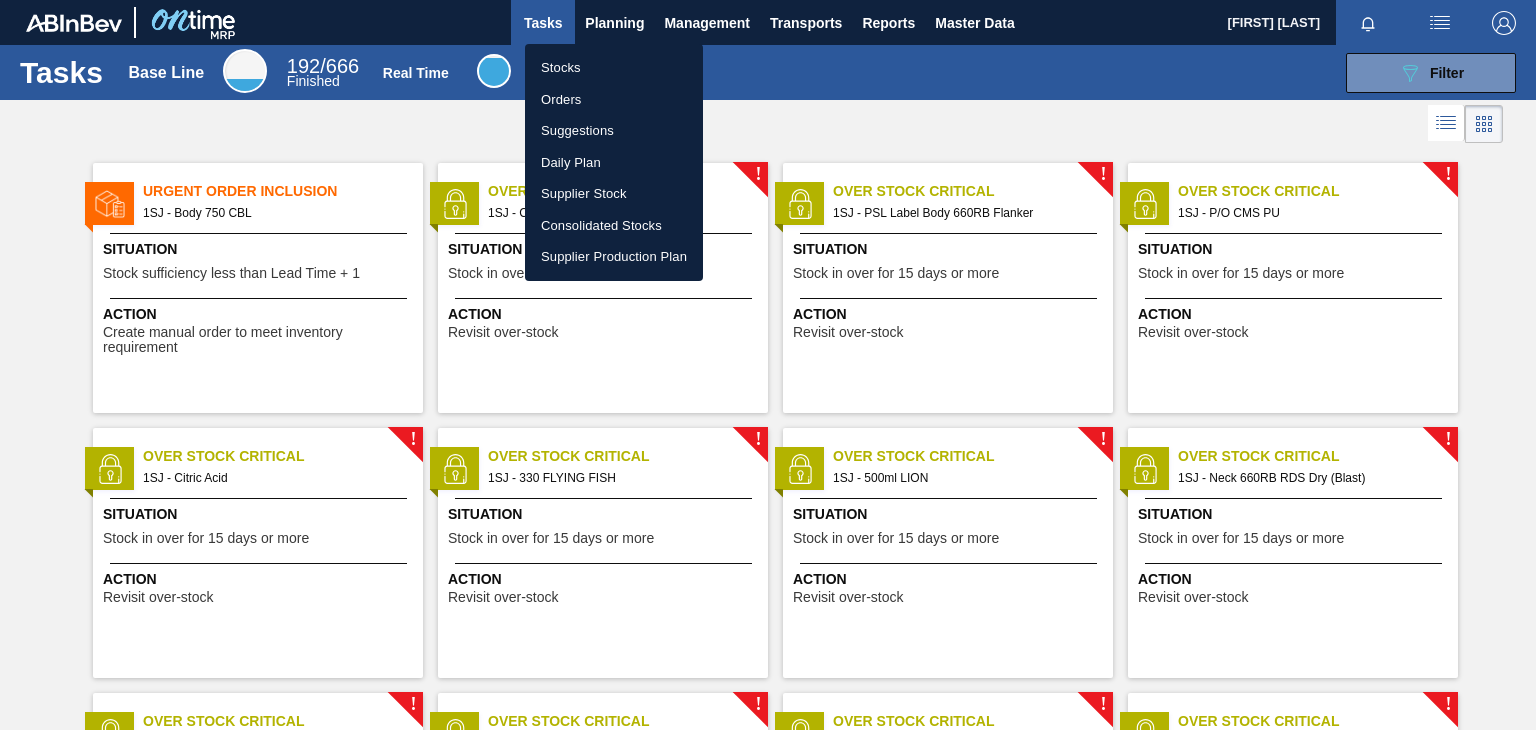 click at bounding box center (768, 365) 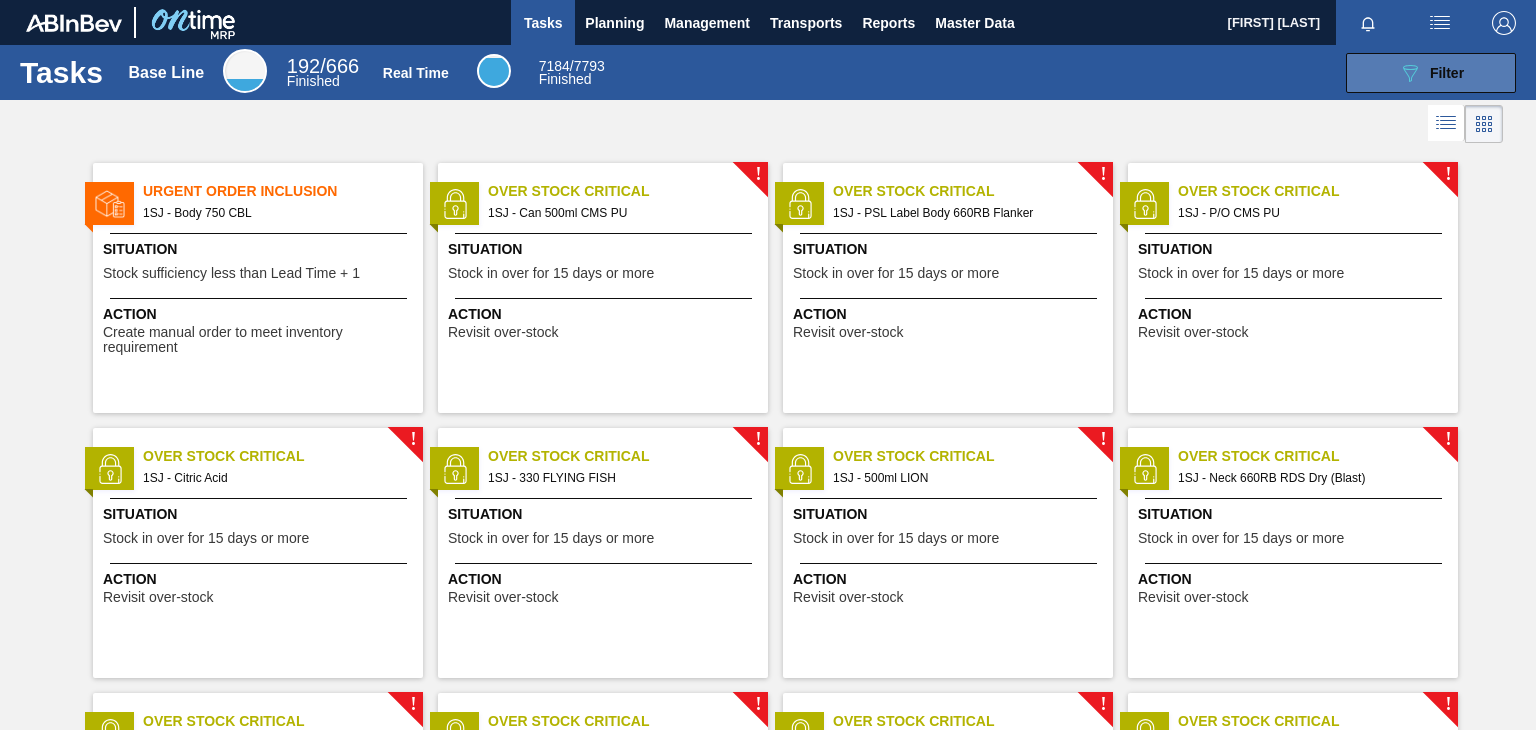click on "089F7B8B-B2A5-4AFE-B5C0-19BA573D28AC" 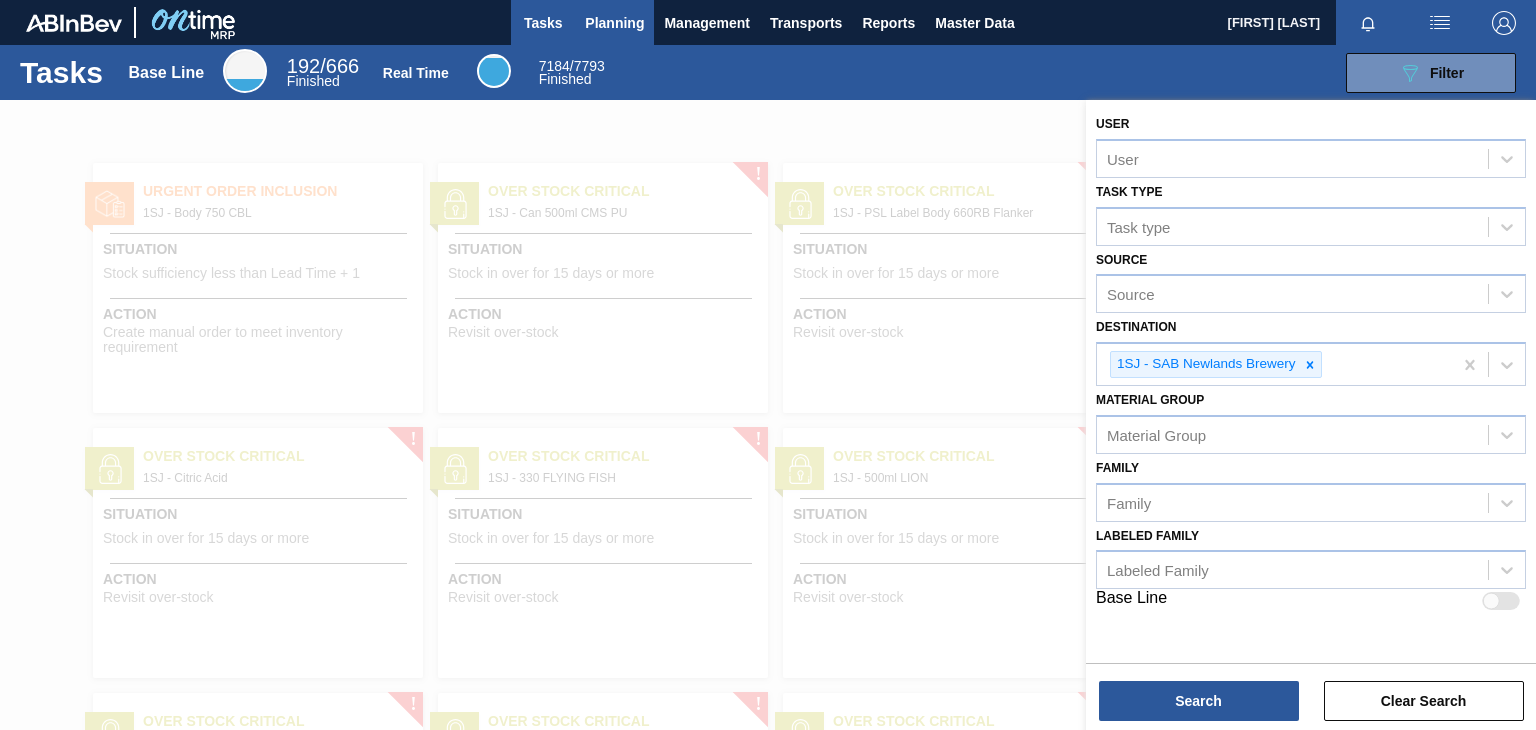 click on "Planning" at bounding box center [614, 23] 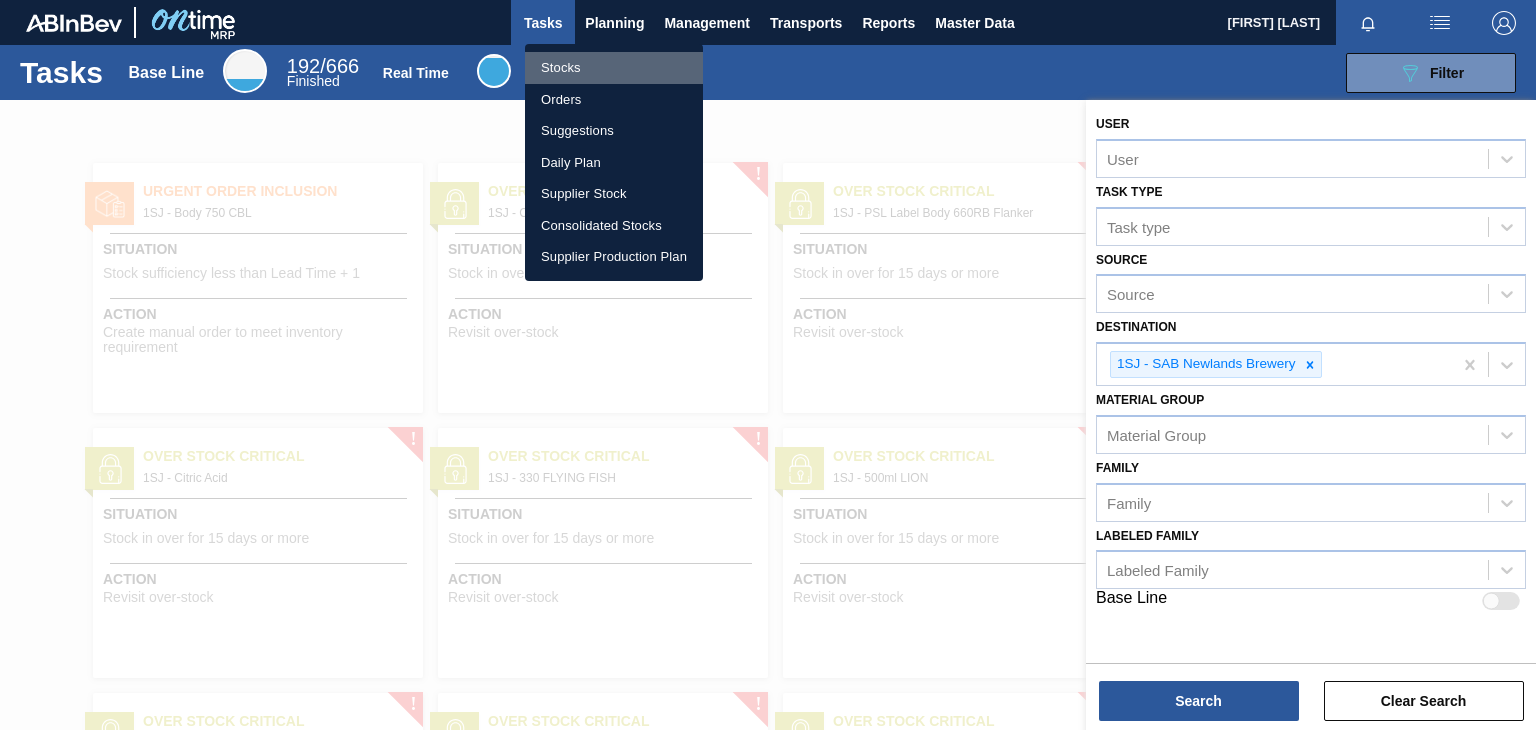 click on "Stocks" at bounding box center (614, 68) 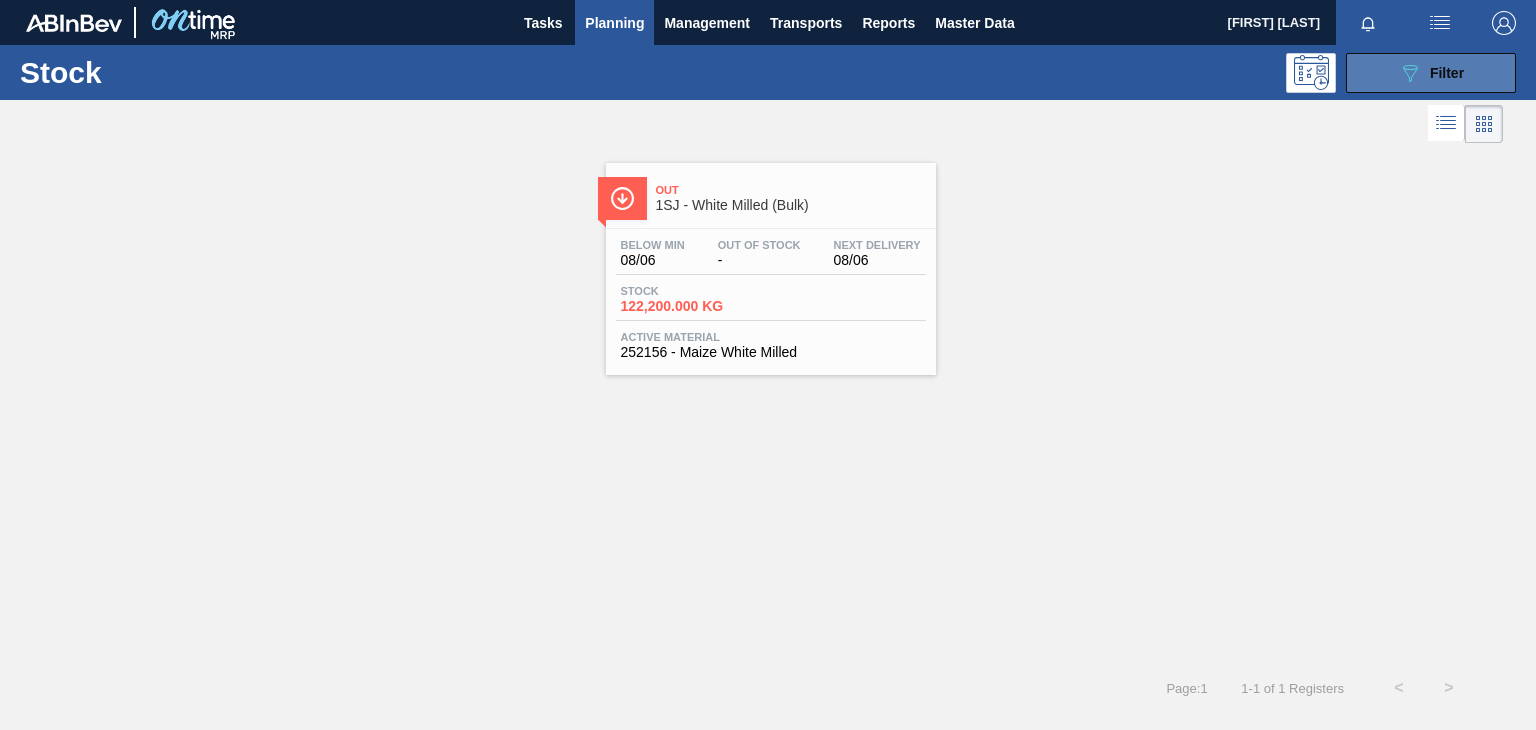 click on "089F7B8B-B2A5-4AFE-B5C0-19BA573D28AC" 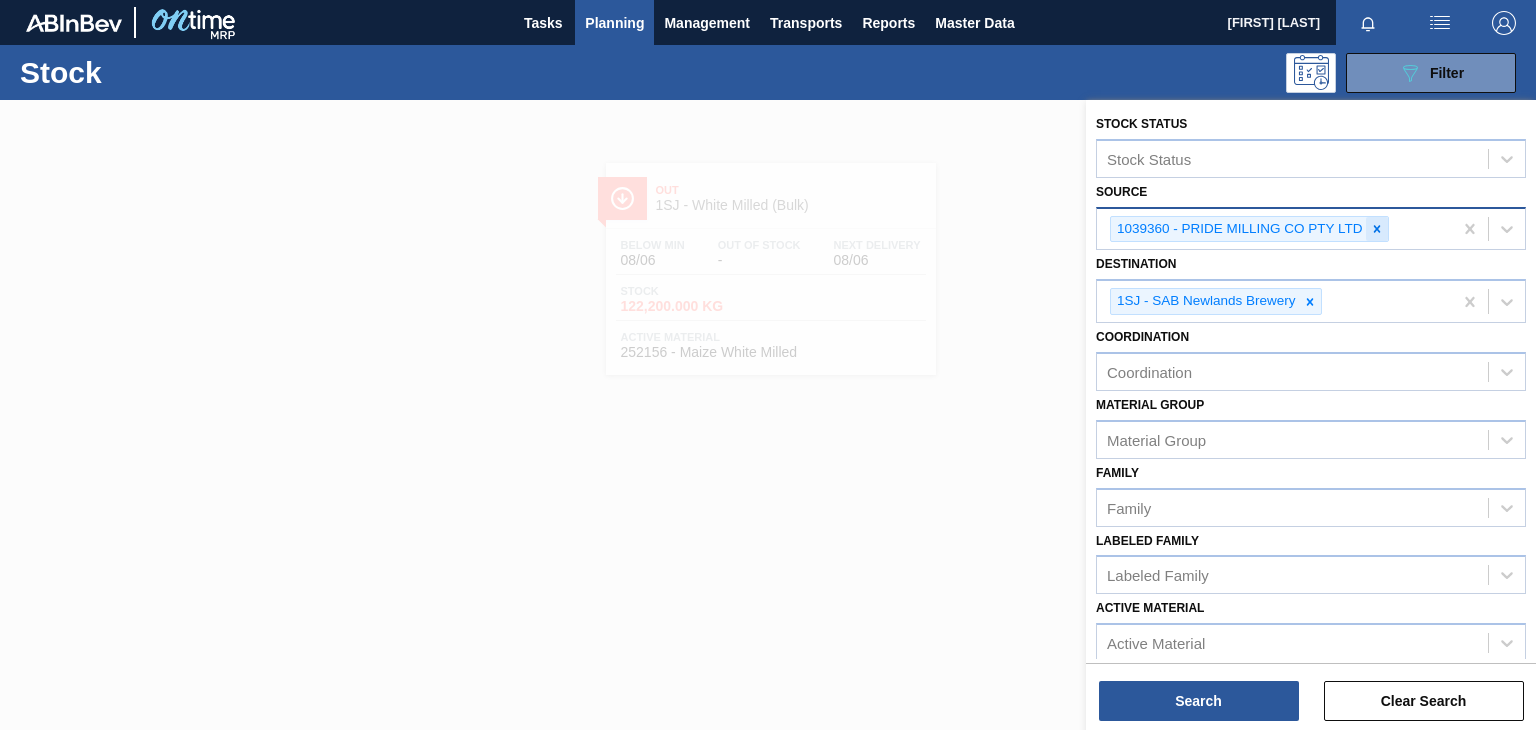 click 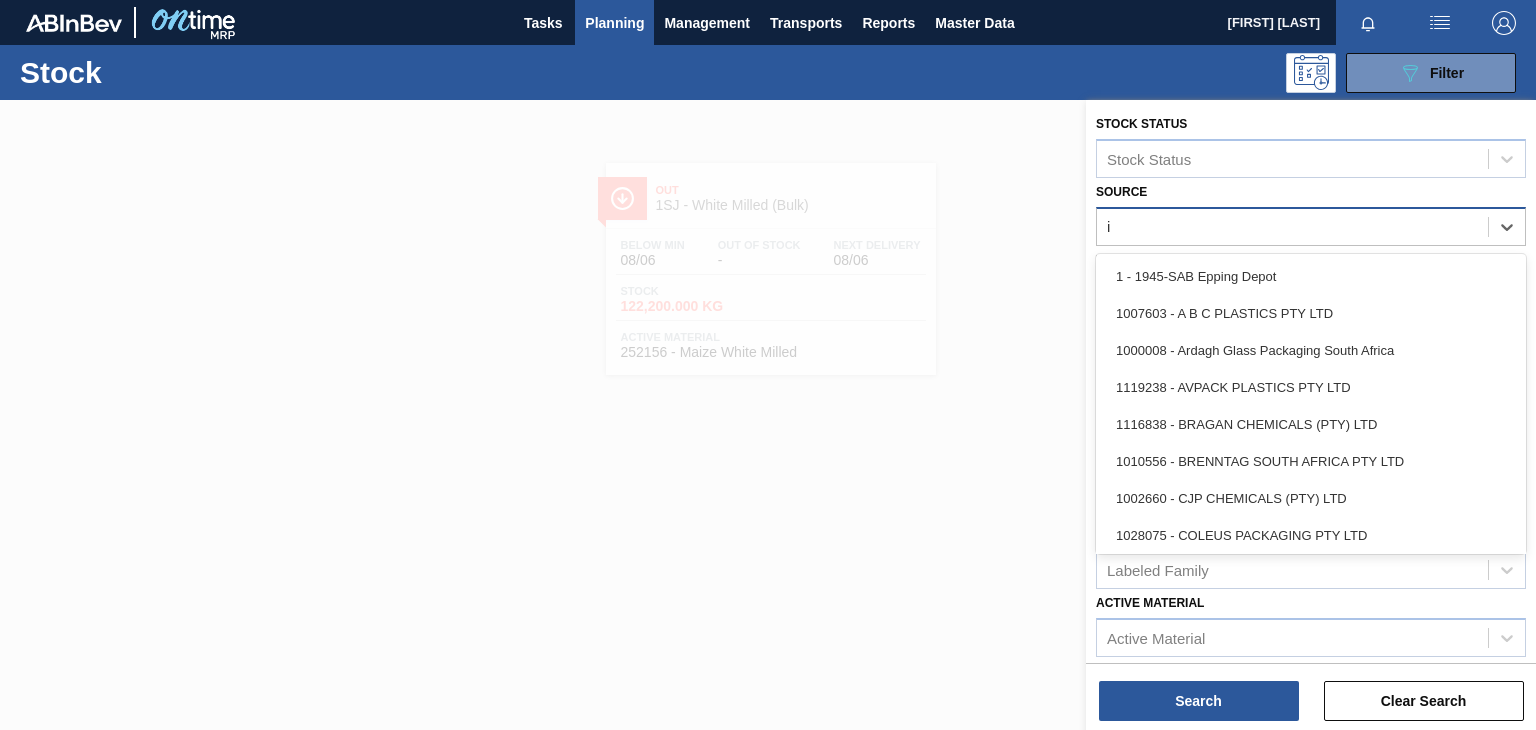 type on "i" 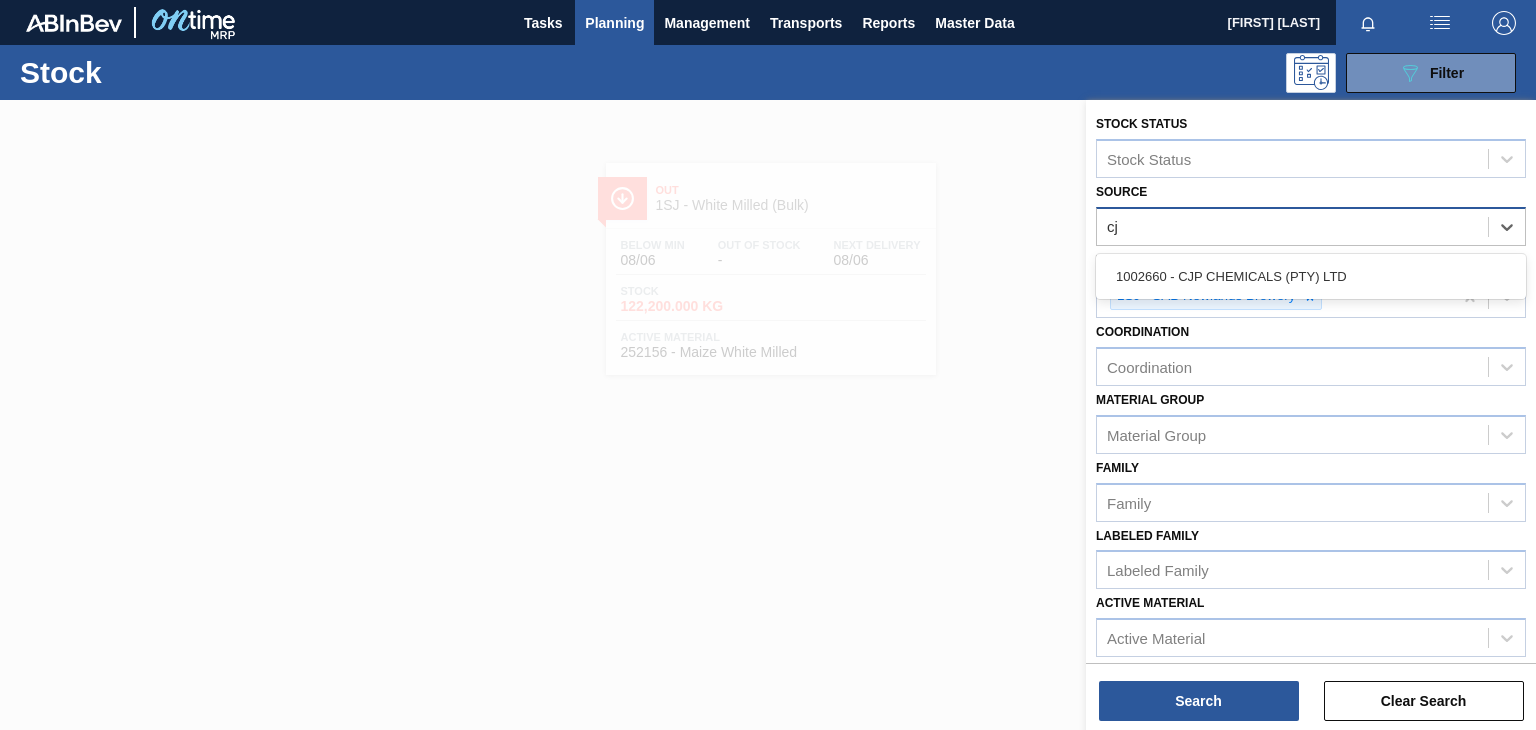 type on "cjp" 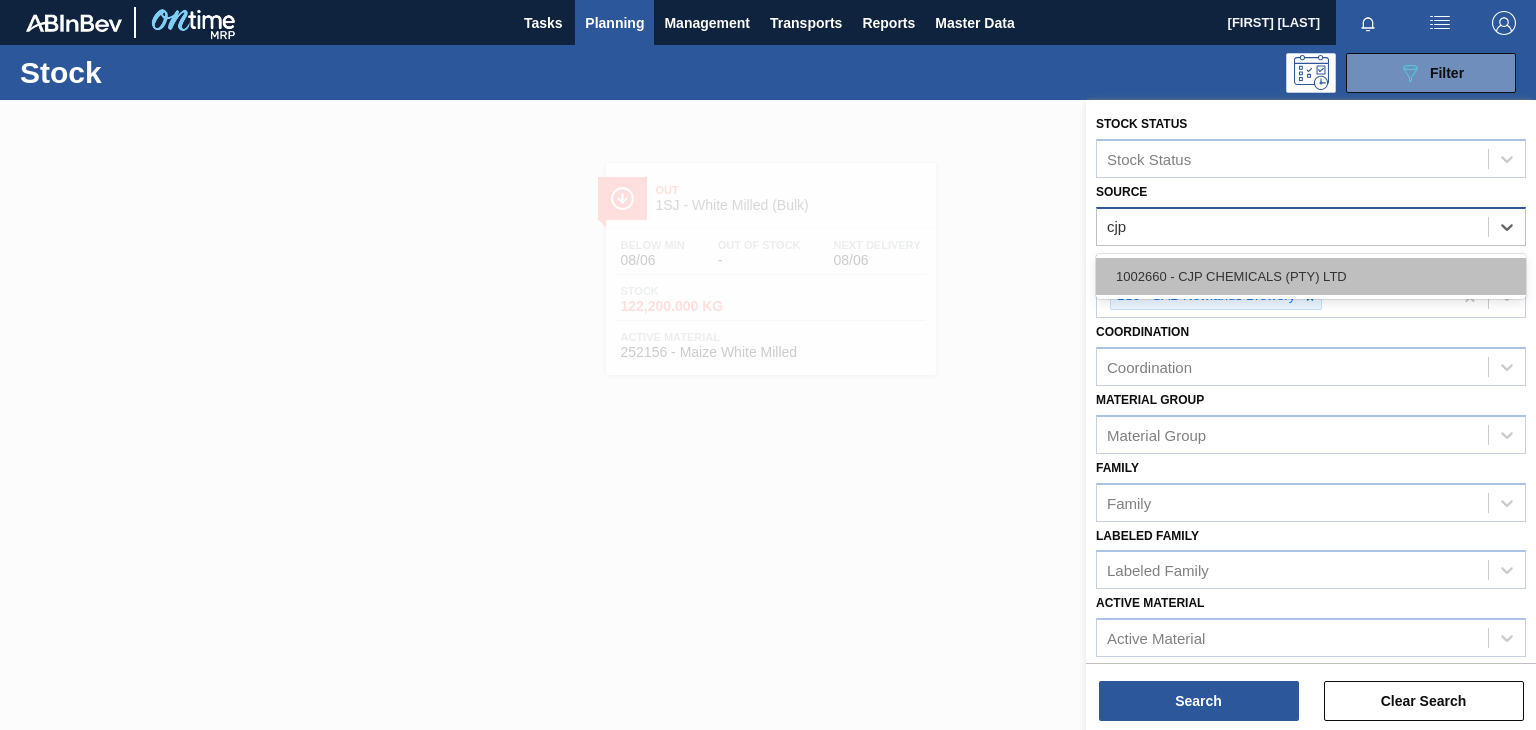 click on "1002660 - CJP CHEMICALS (PTY) LTD" at bounding box center [1311, 276] 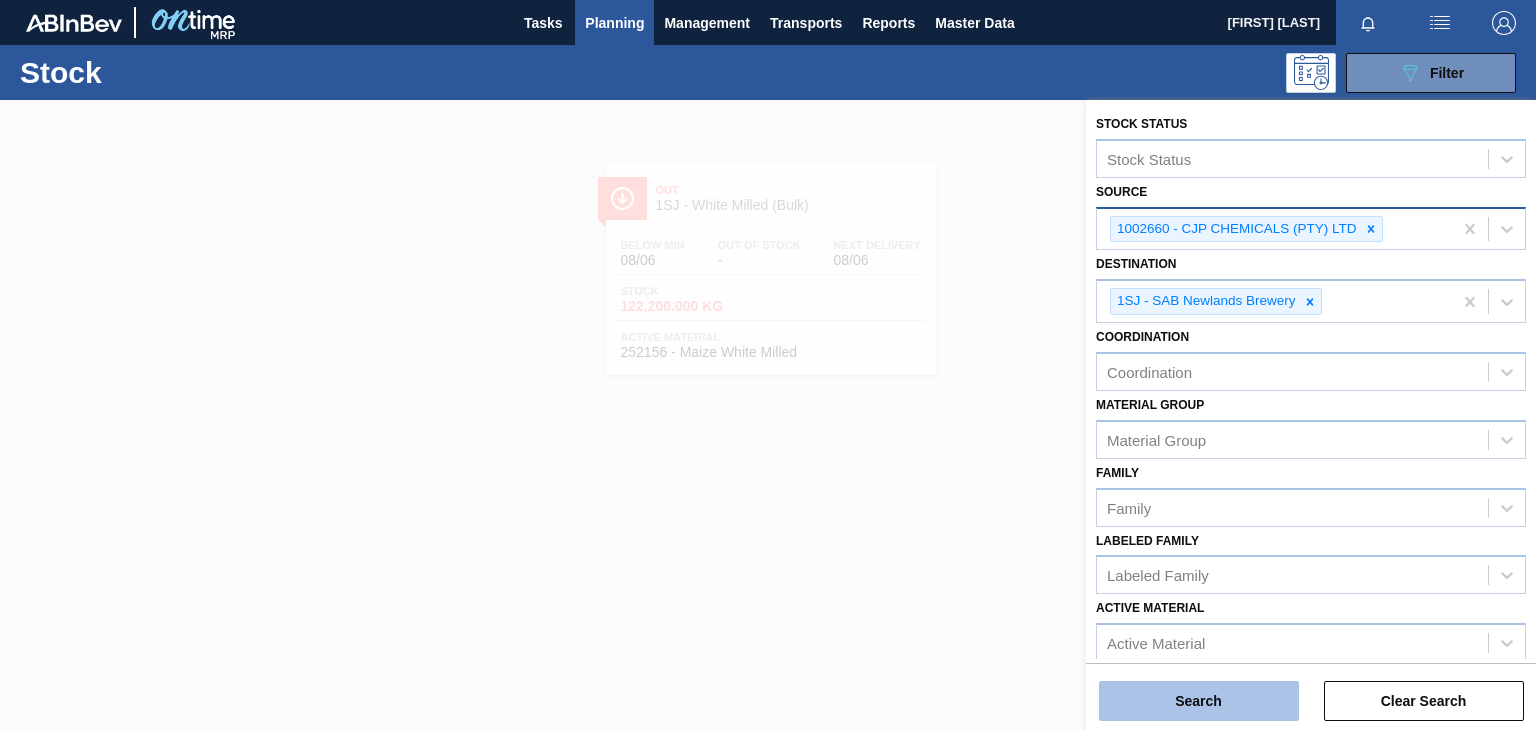 click on "Search" at bounding box center [1199, 701] 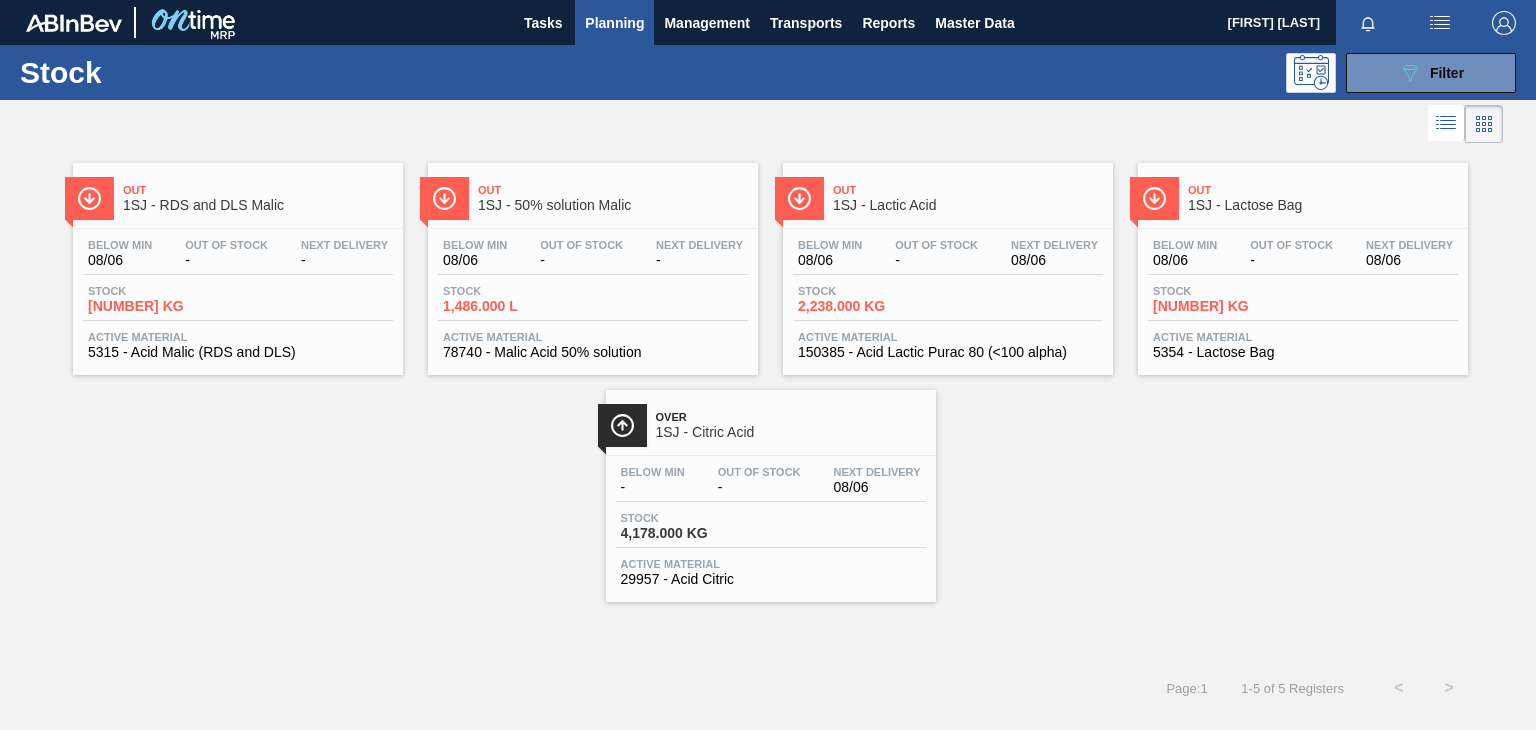 click on "Out" at bounding box center (1323, 190) 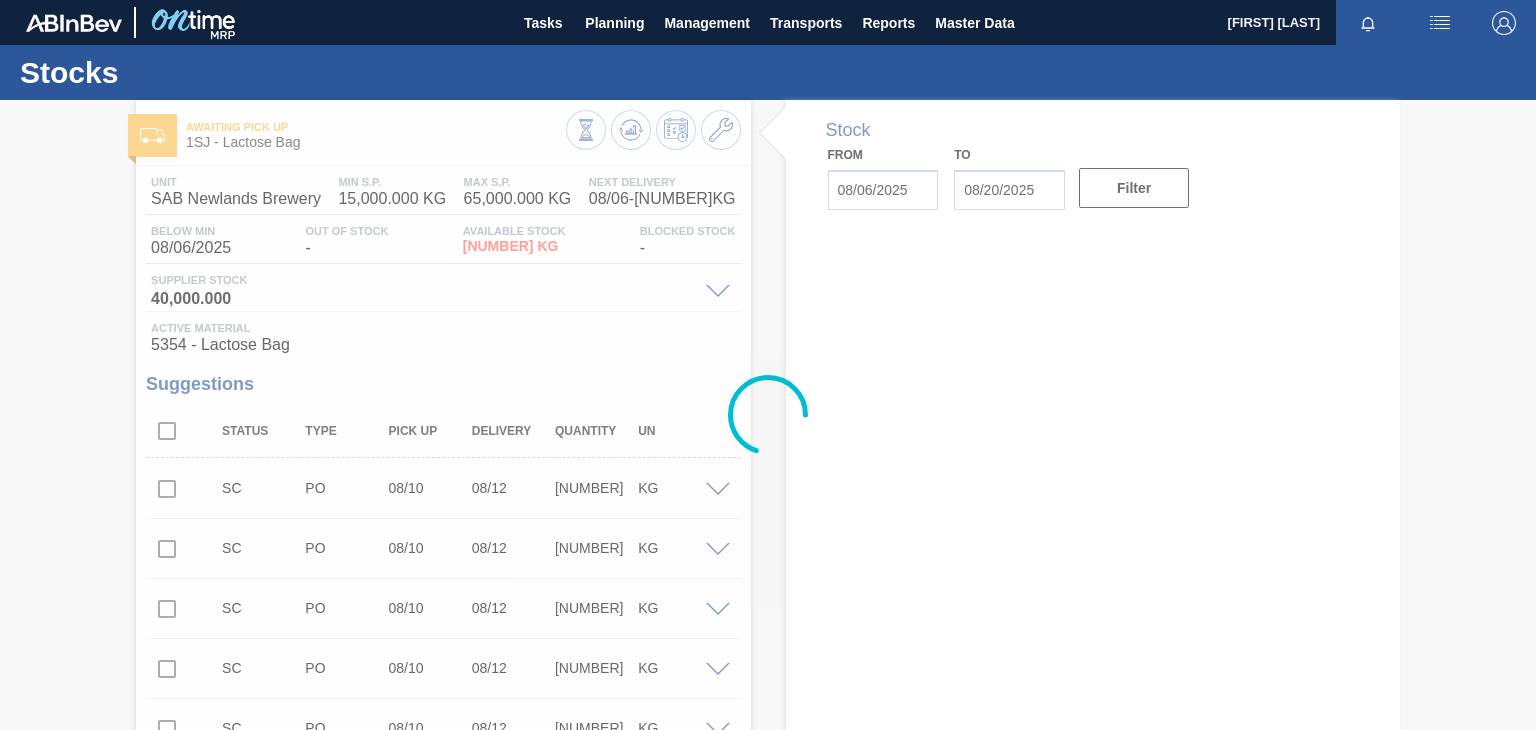 type on "08/06/2025" 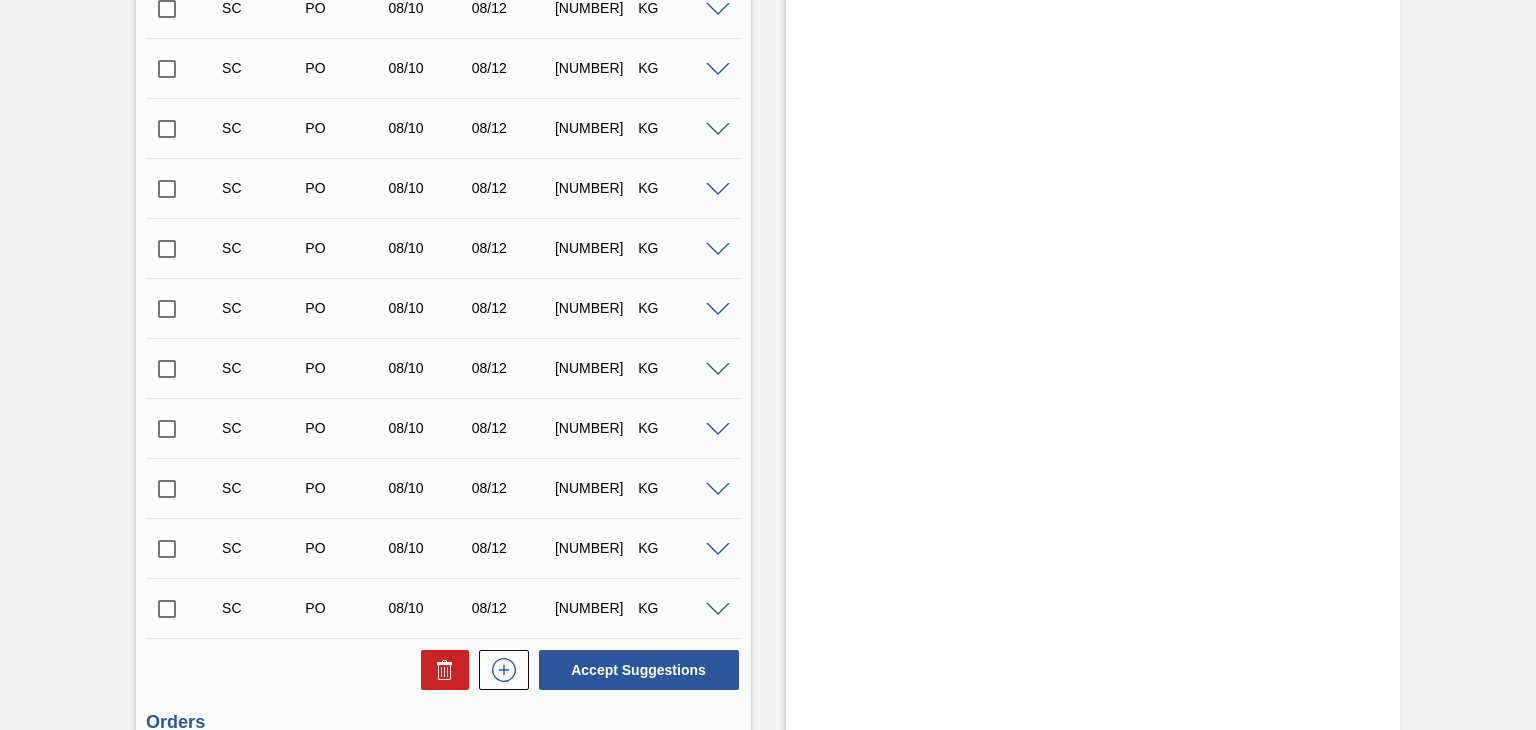 scroll, scrollTop: 3912, scrollLeft: 0, axis: vertical 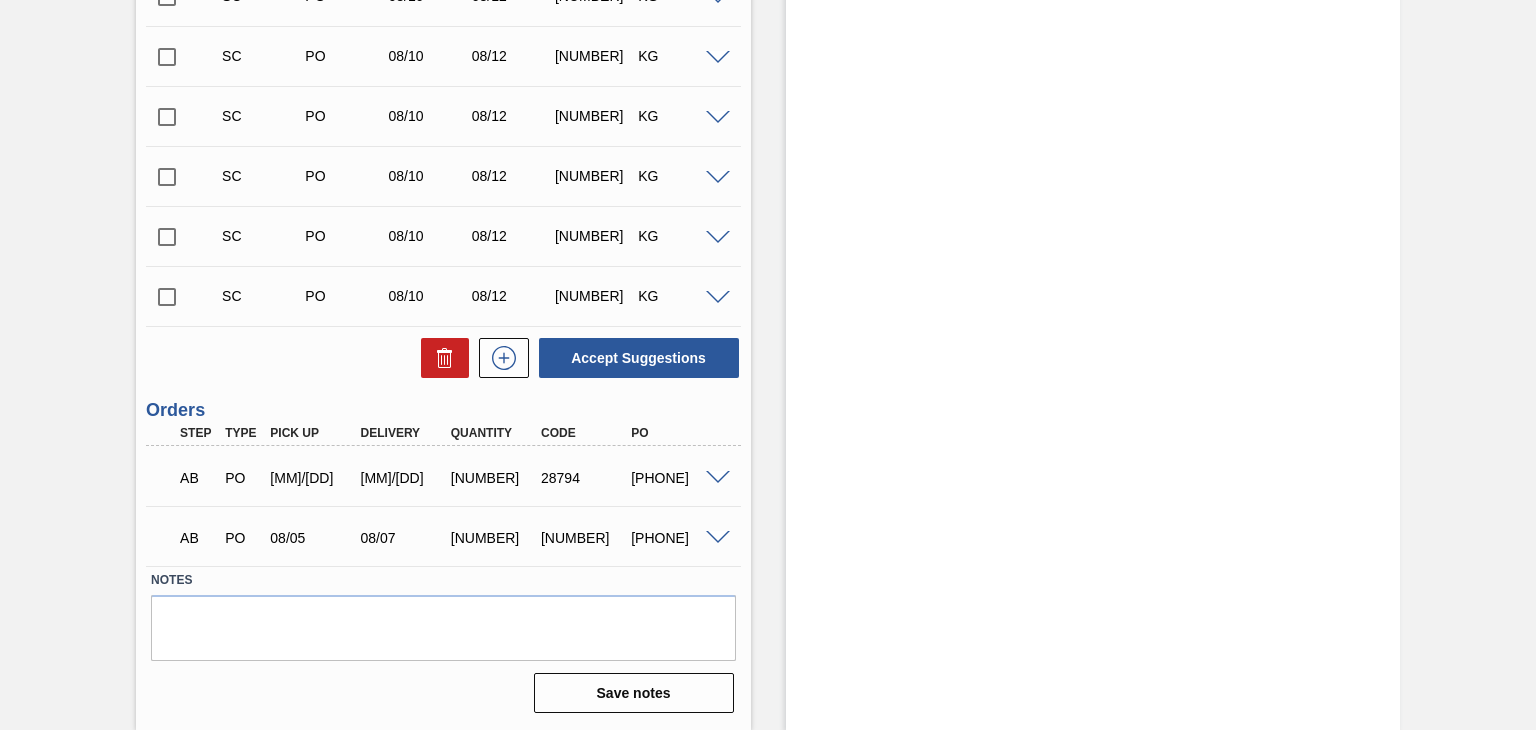 drag, startPoint x: 632, startPoint y: 536, endPoint x: 708, endPoint y: 544, distance: 76.41989 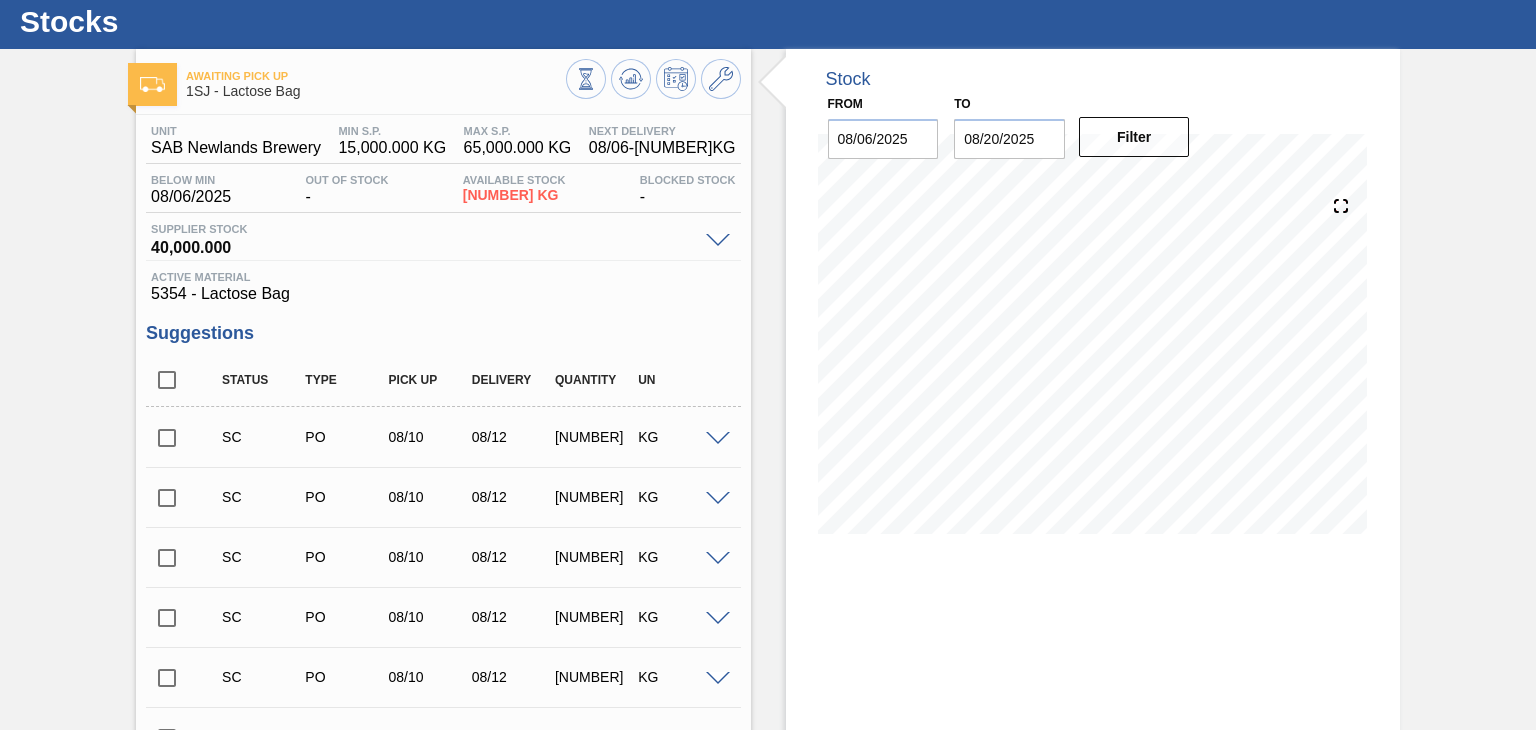 scroll, scrollTop: 0, scrollLeft: 0, axis: both 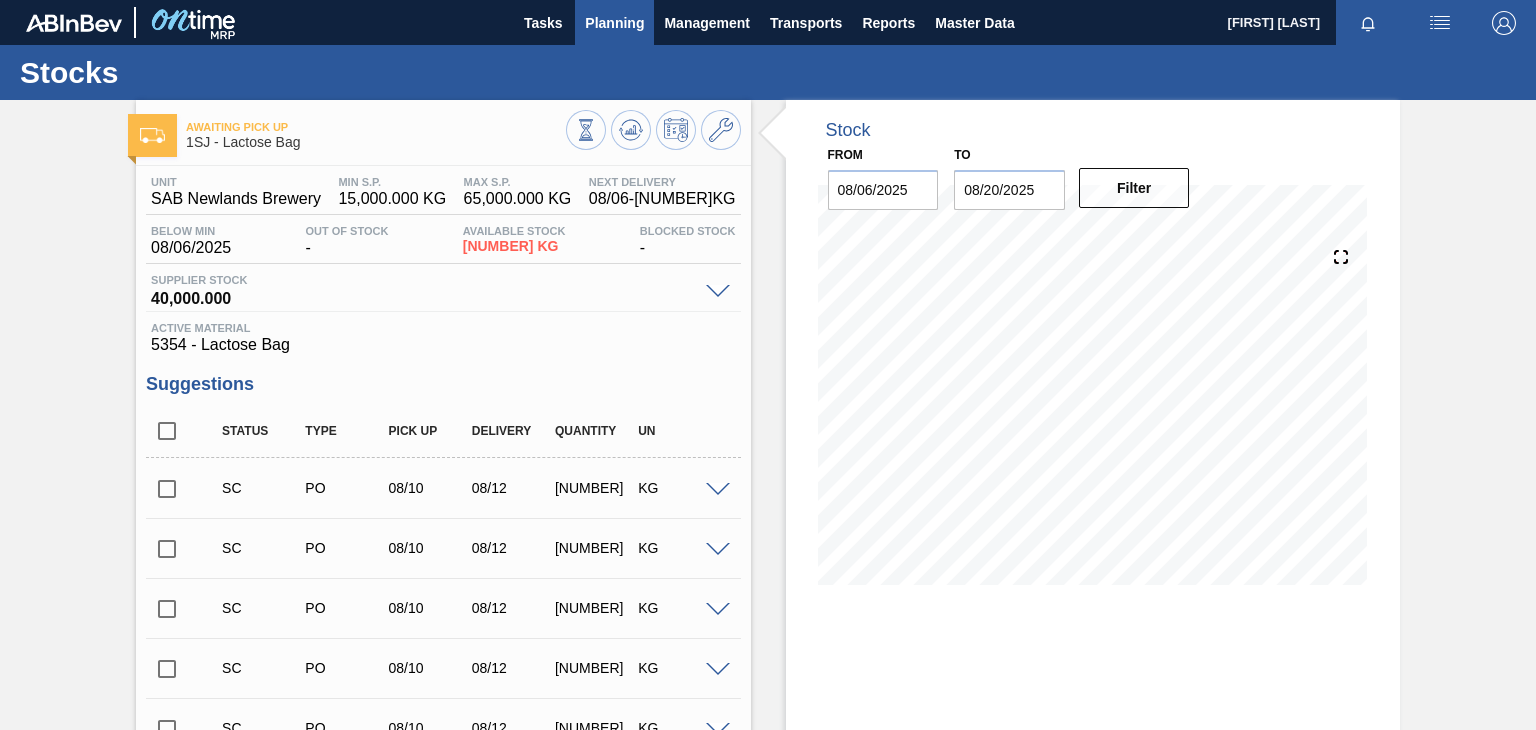 click on "Planning" at bounding box center (614, 23) 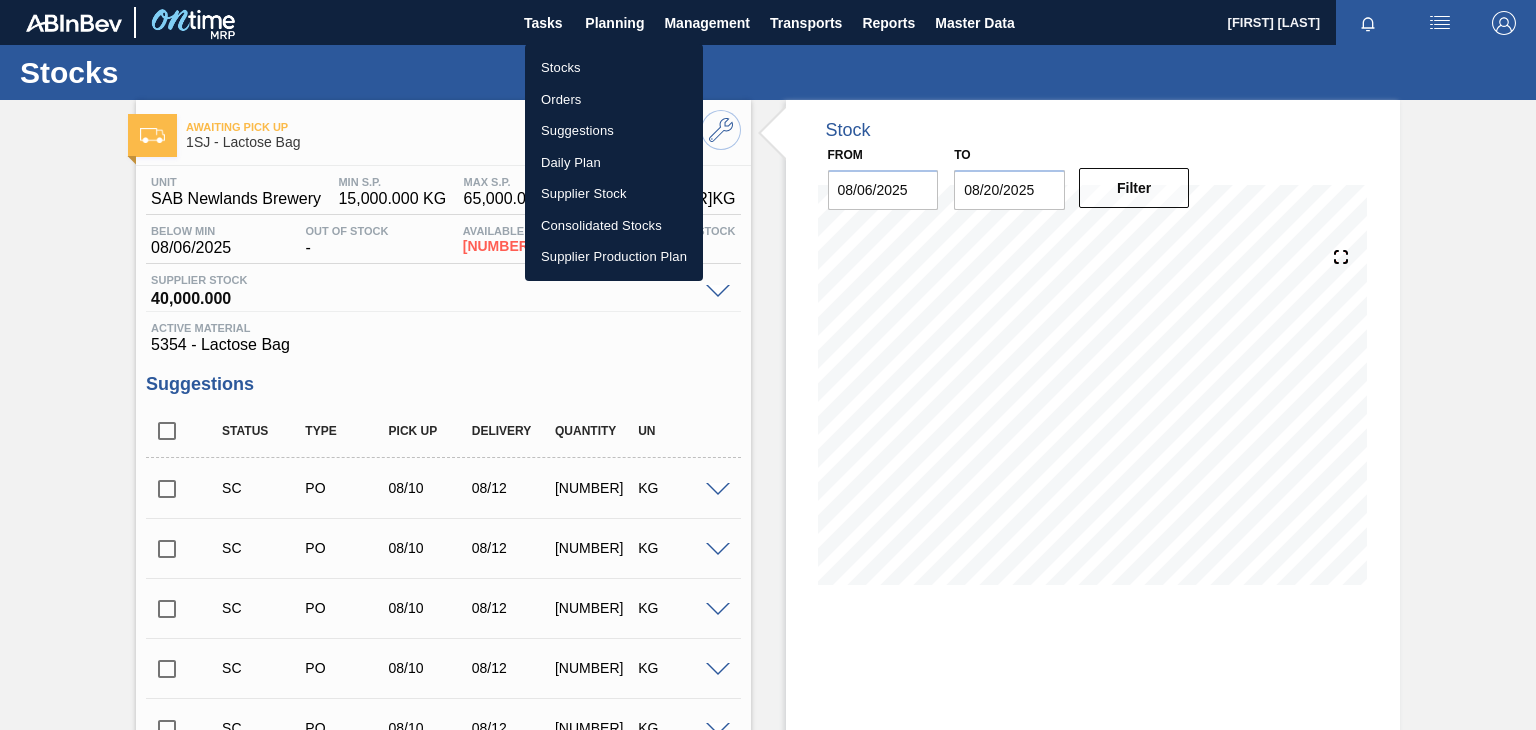 click on "Stocks" at bounding box center [614, 68] 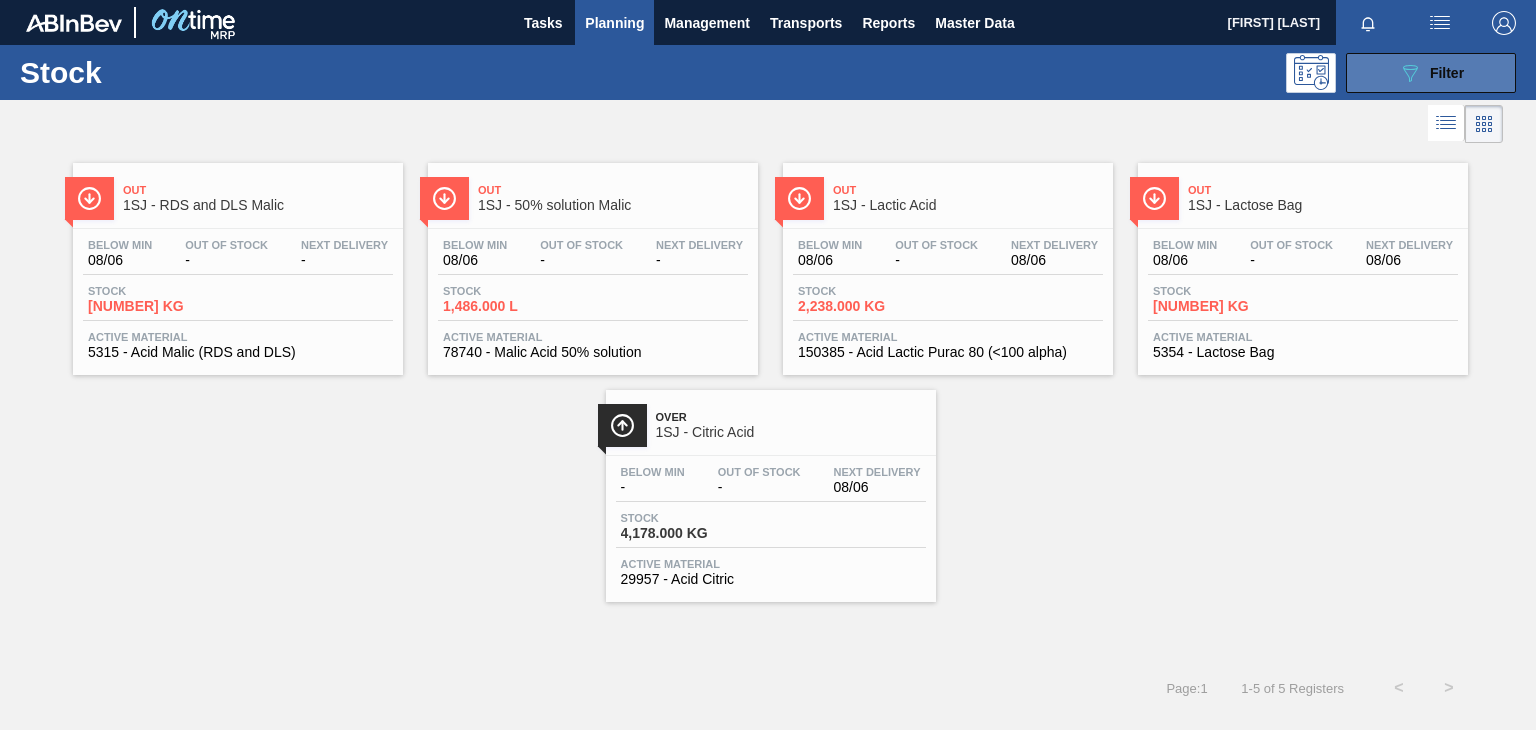 click on "089F7B8B-B2A5-4AFE-B5C0-19BA573D28AC Filter" at bounding box center (1431, 73) 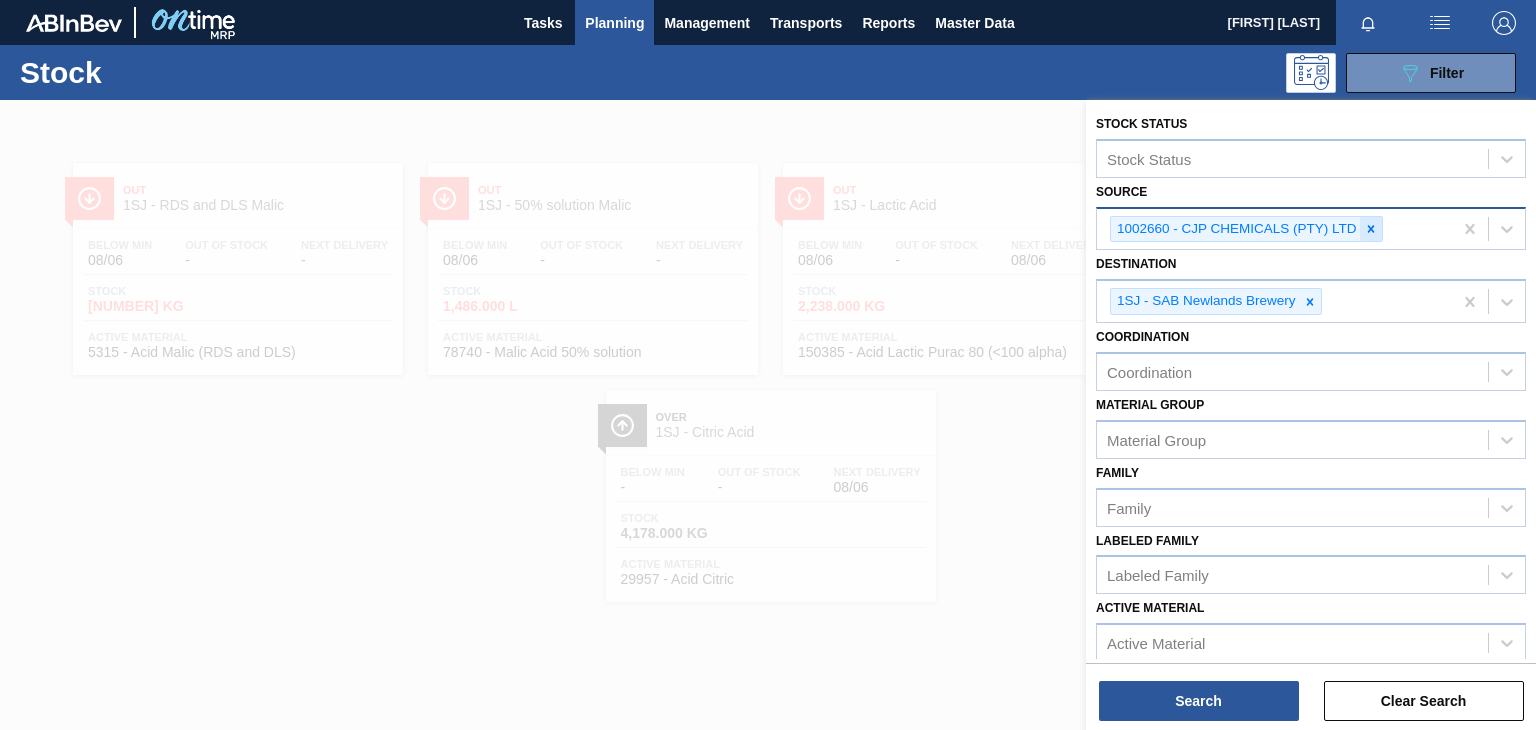 click 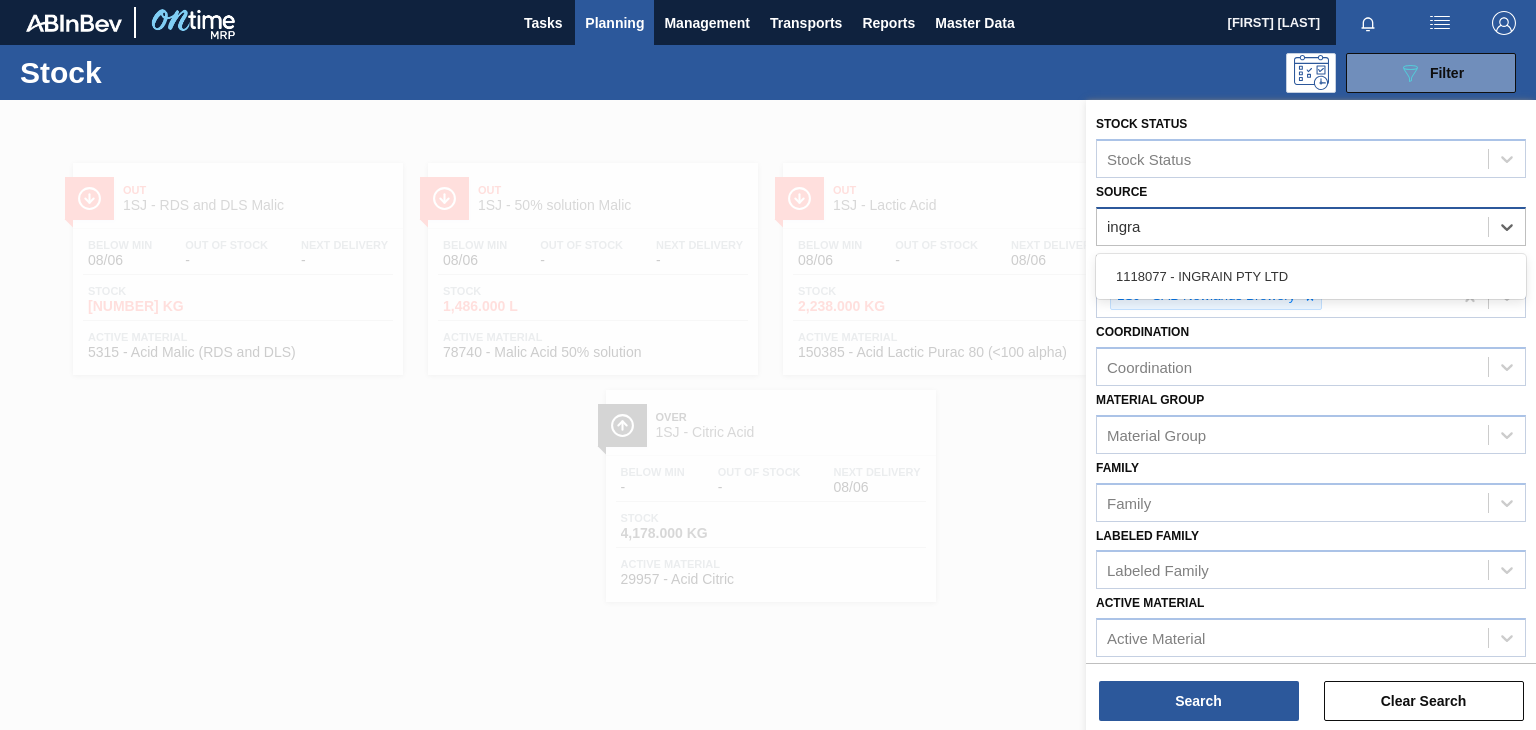 type on "ingrai" 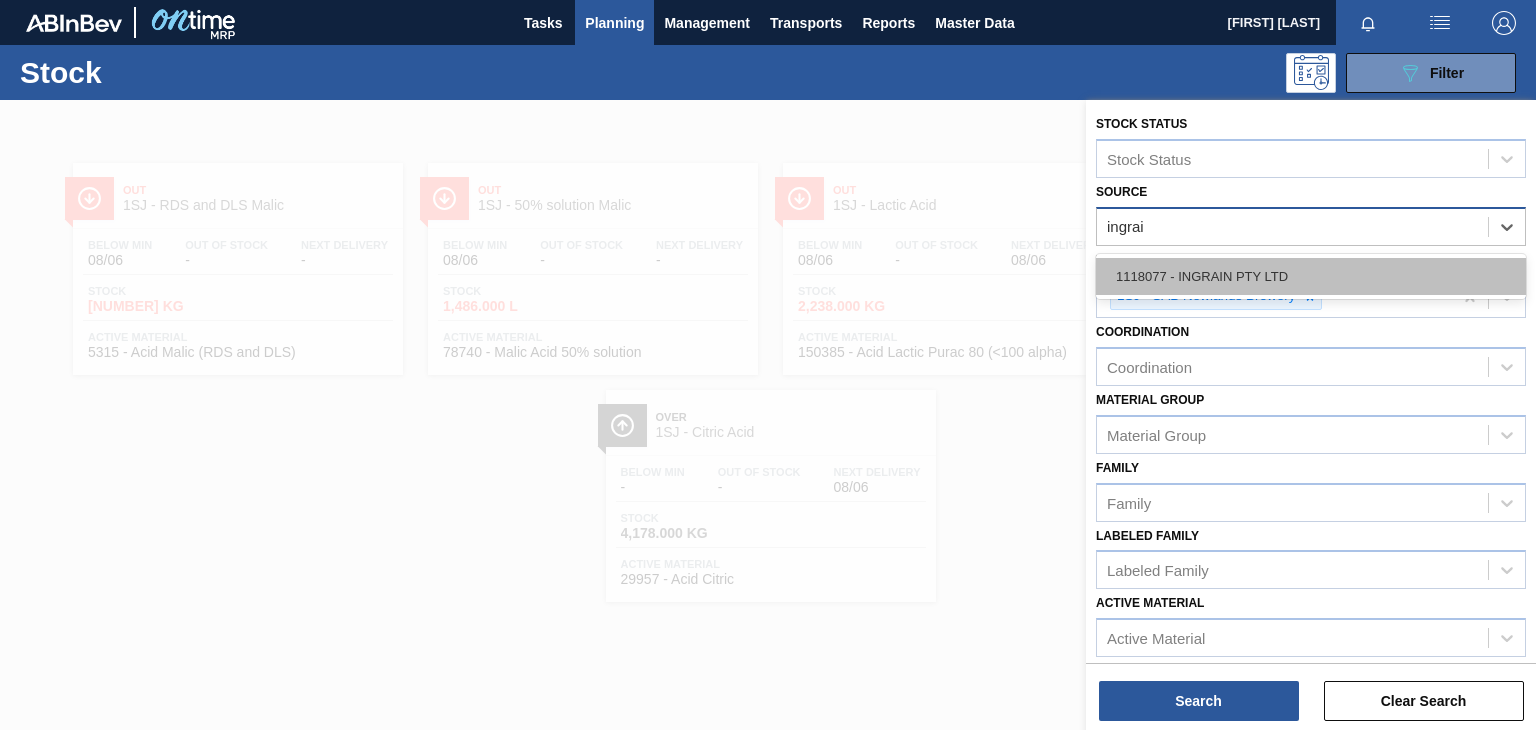 click on "1118077 - INGRAIN PTY LTD" at bounding box center (1311, 276) 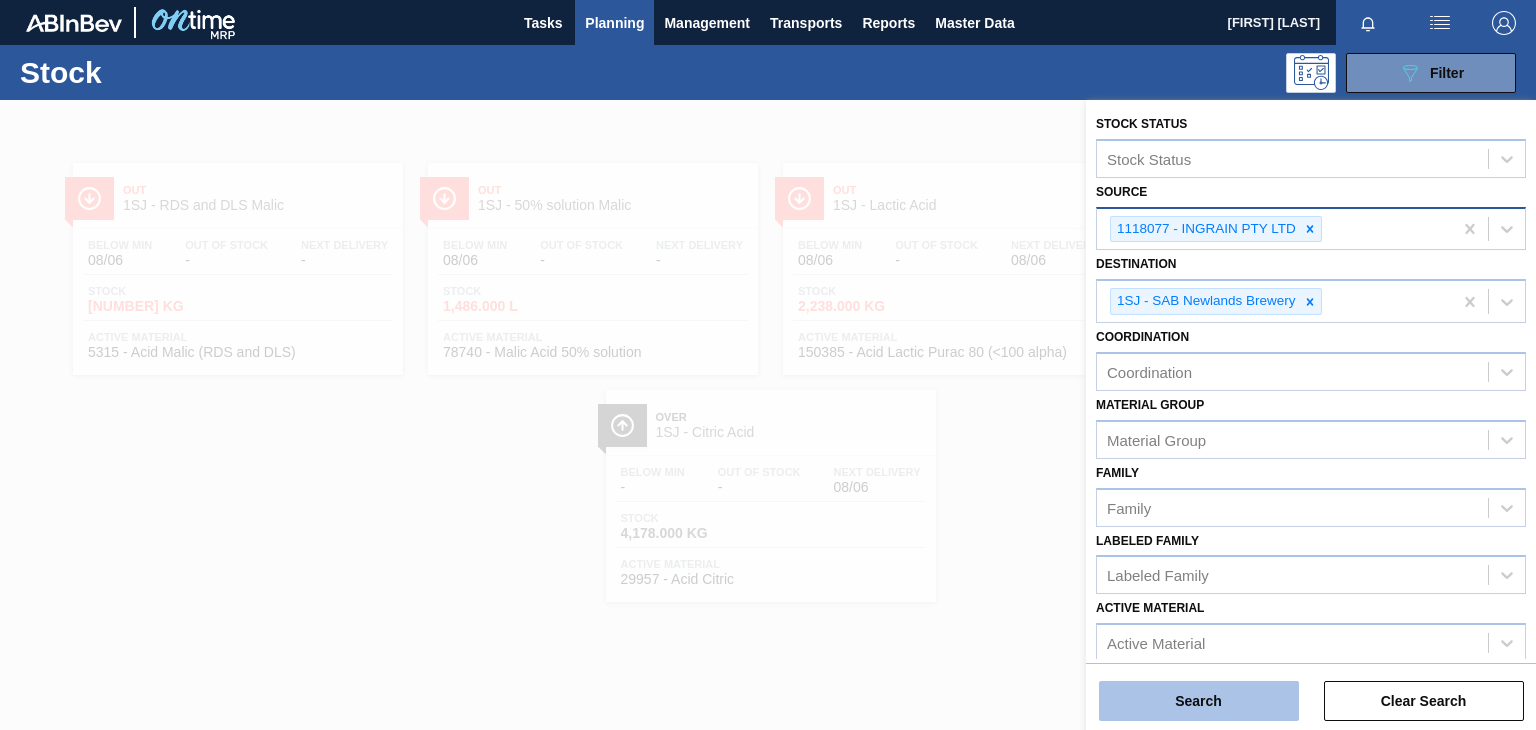 click on "Search" at bounding box center [1199, 701] 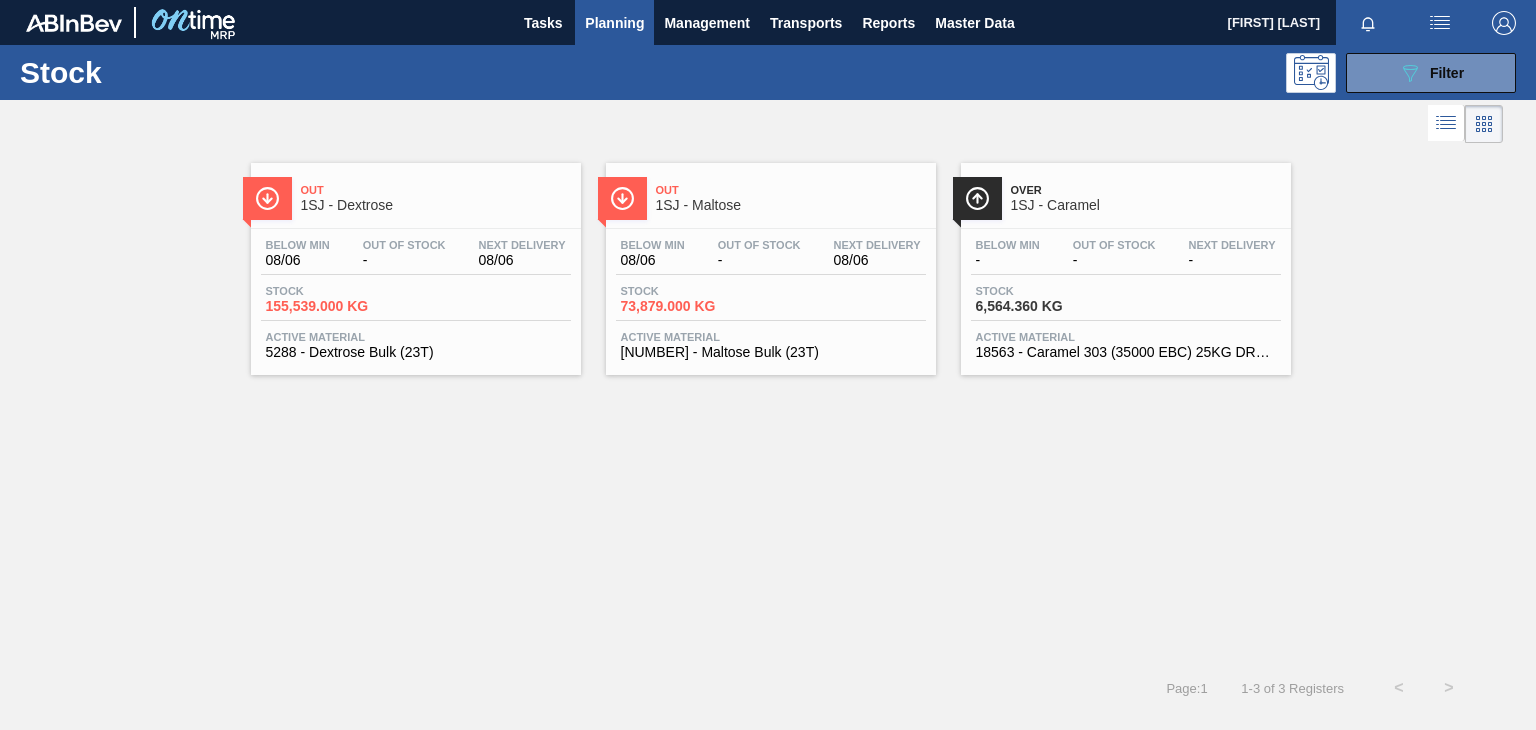 click on "Out 1SJ - Dextrose" at bounding box center [436, 198] 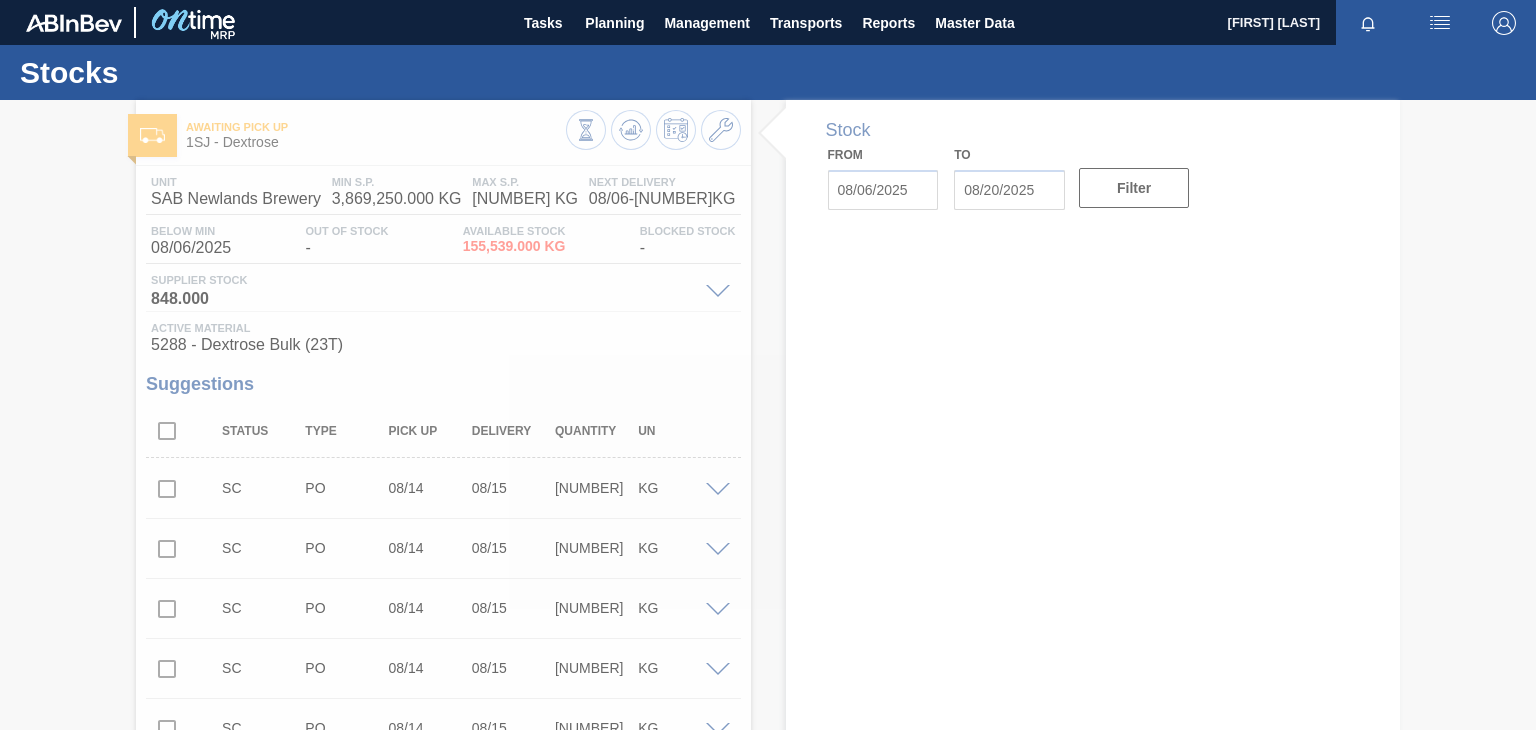 type on "08/06/2025" 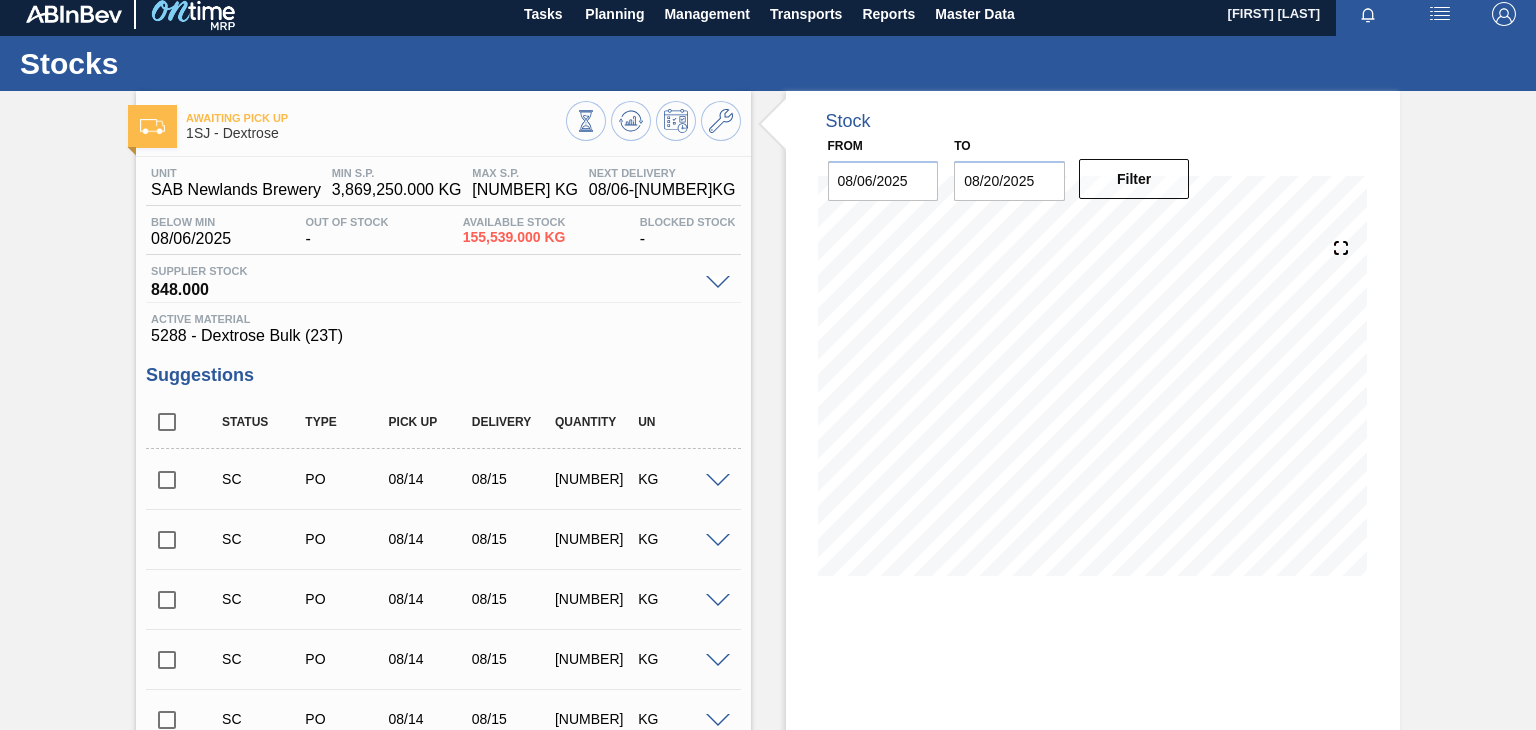 scroll, scrollTop: 0, scrollLeft: 0, axis: both 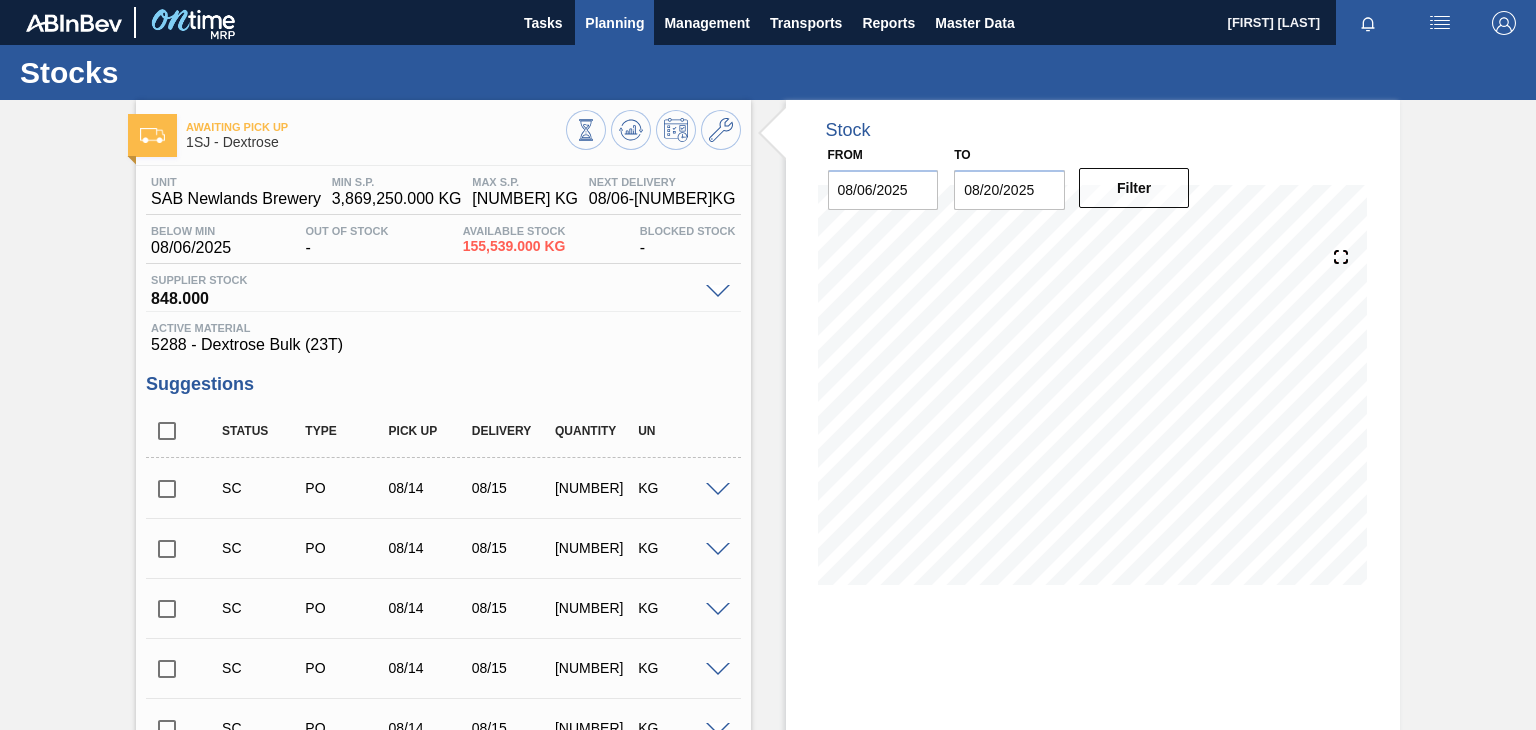 click on "Planning" at bounding box center [614, 23] 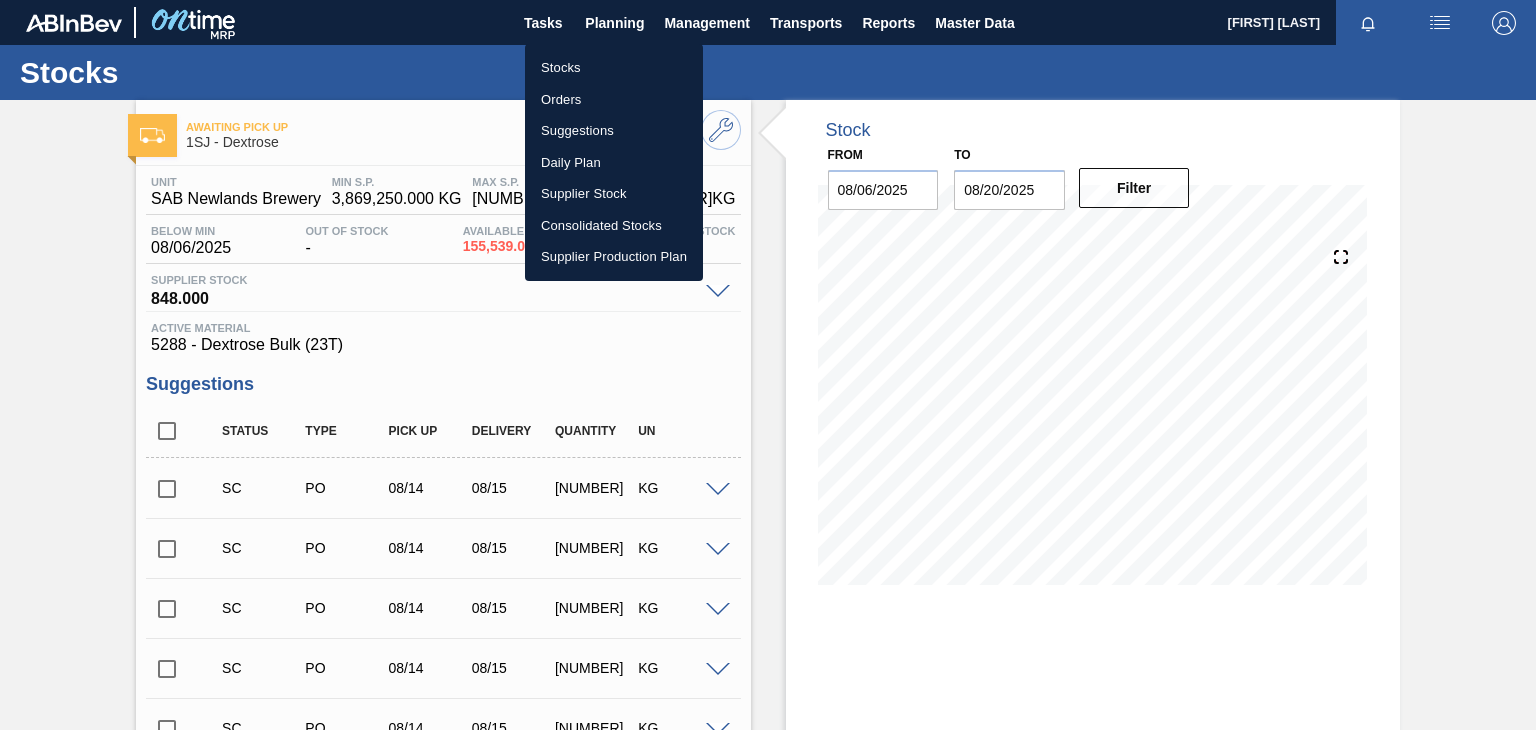 click on "Stocks" at bounding box center [614, 68] 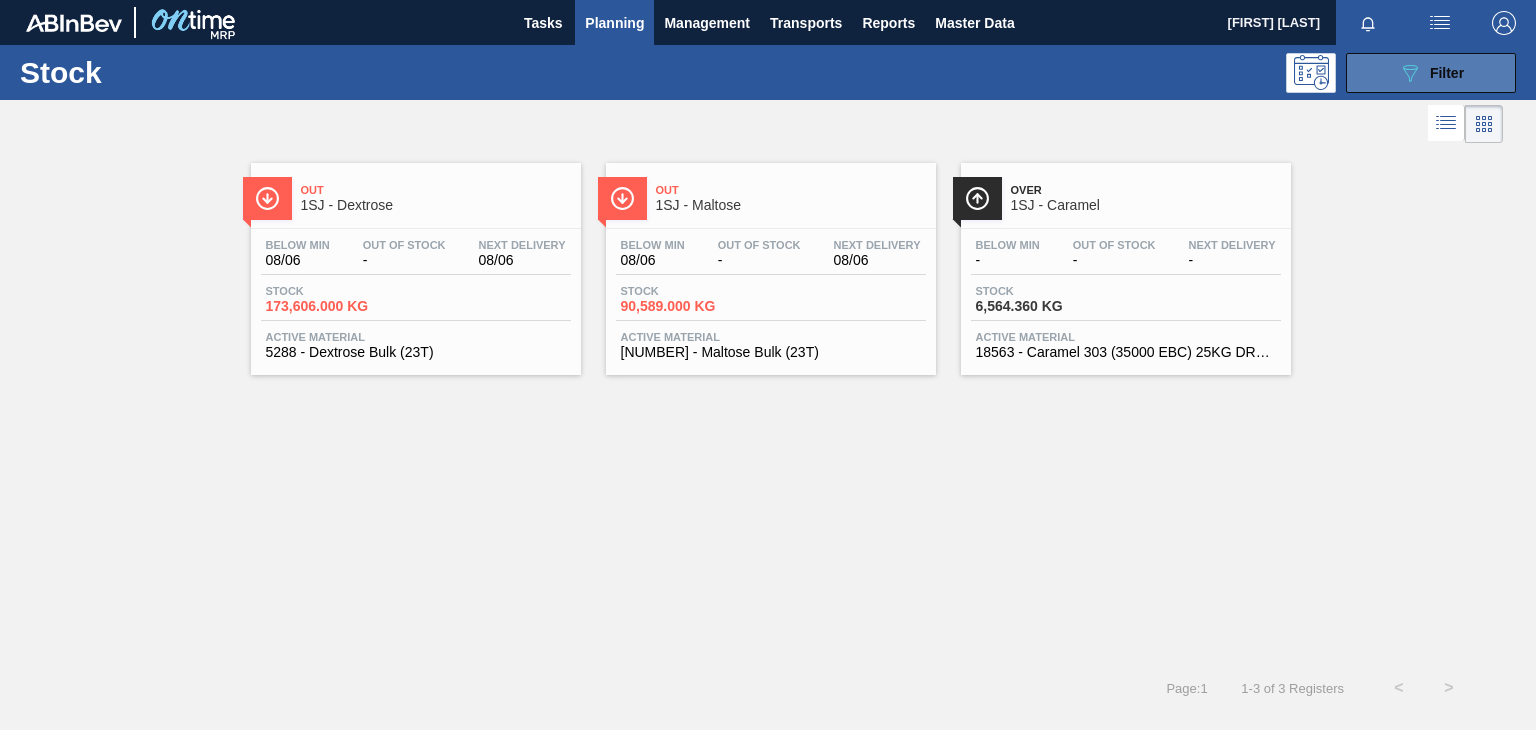 click on "089F7B8B-B2A5-4AFE-B5C0-19BA573D28AC" 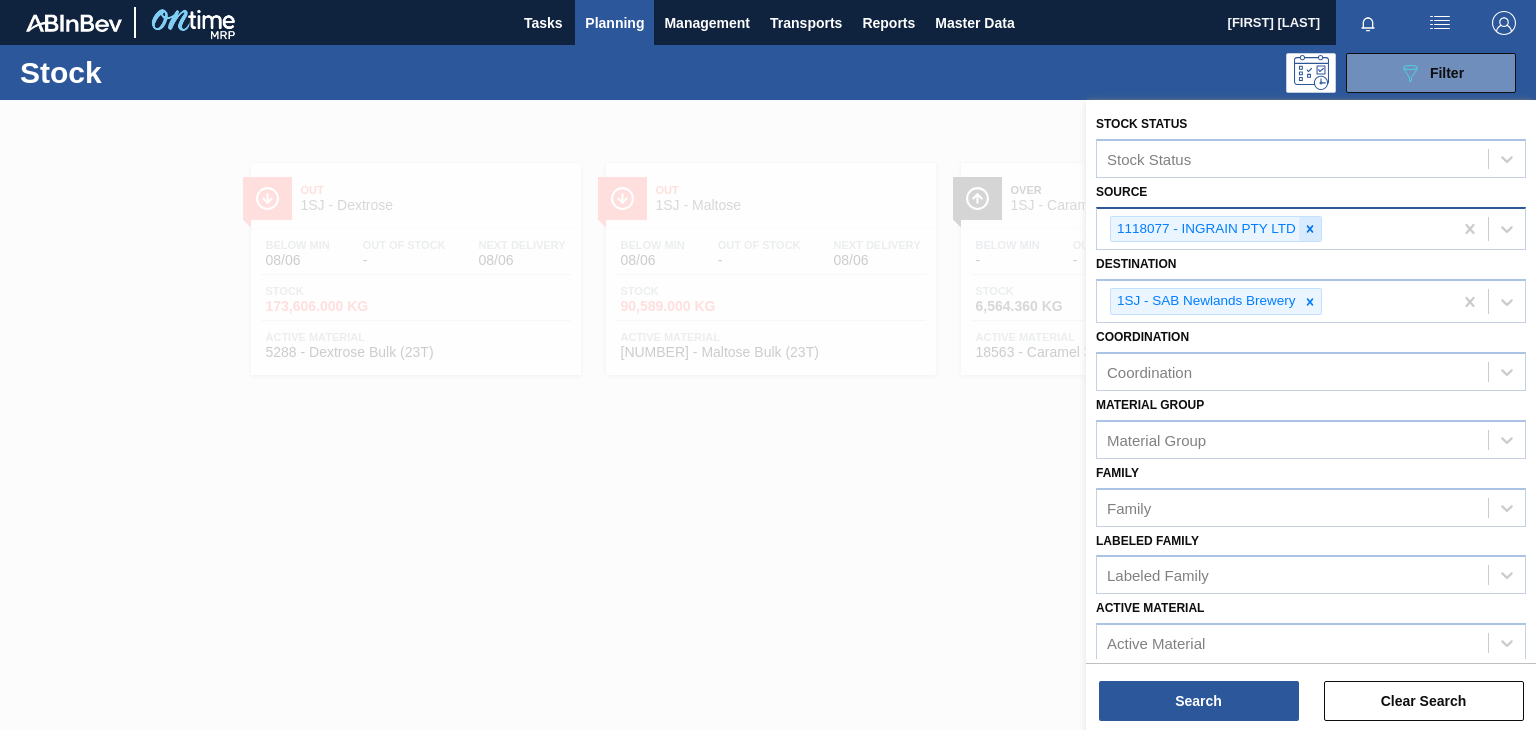 click 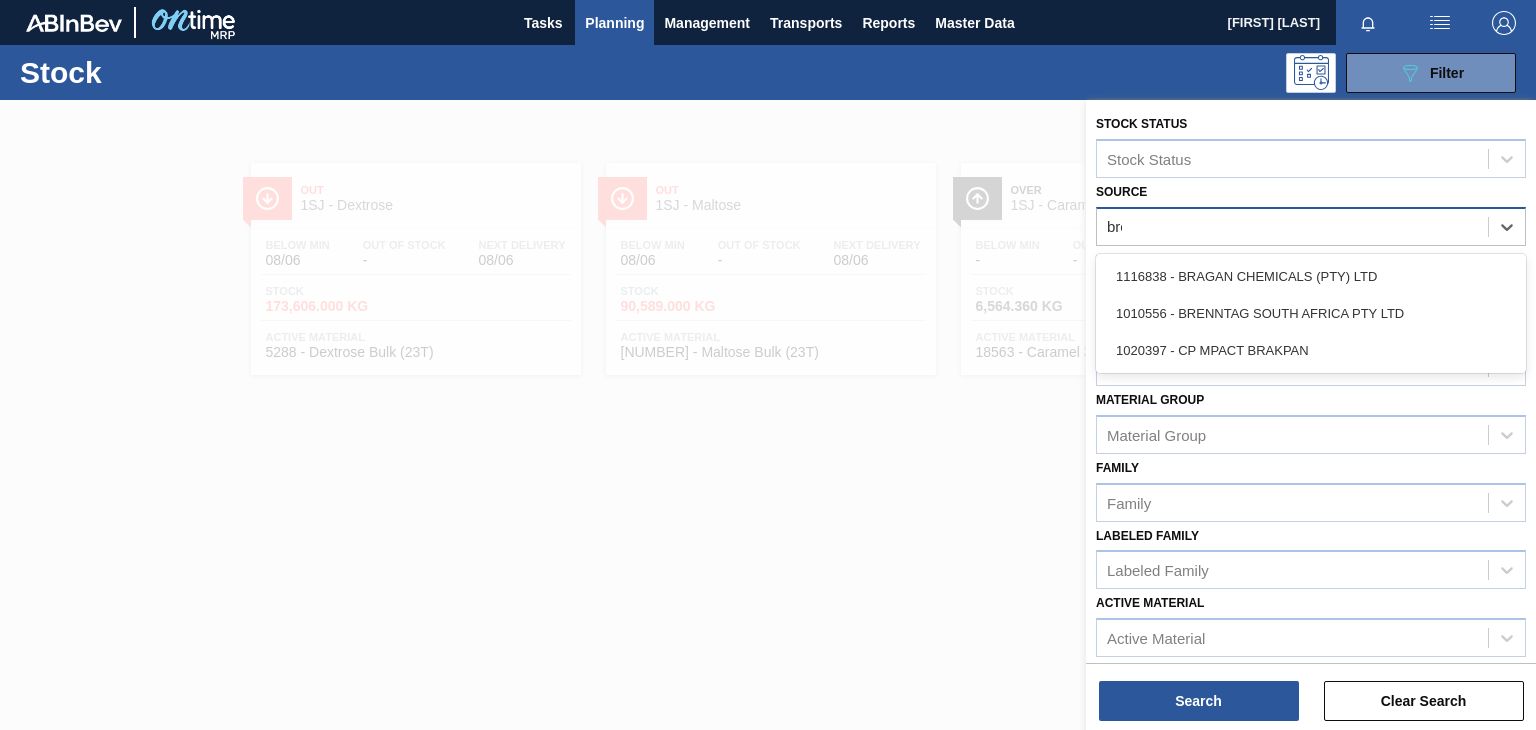 type on "bren" 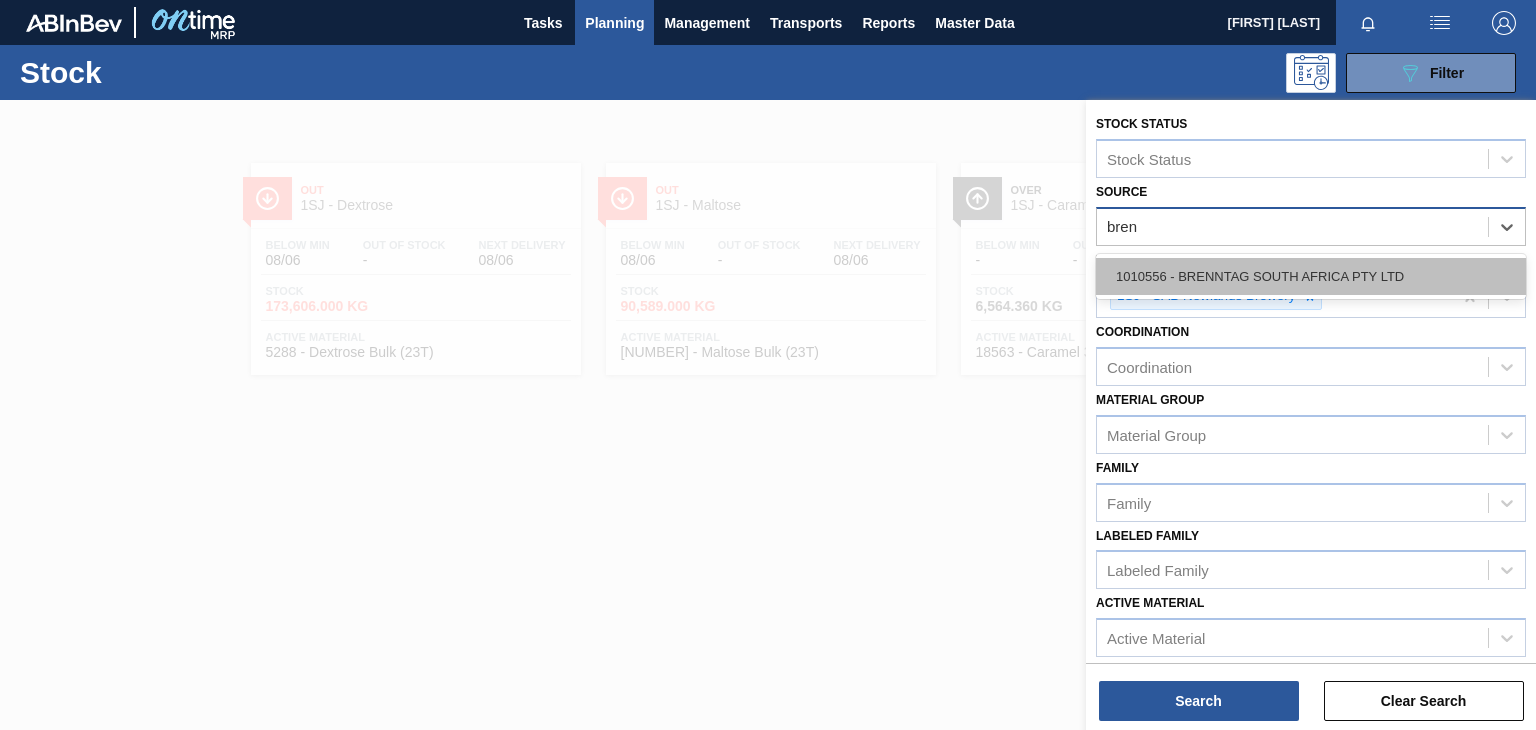 click on "1010556 - BRENNTAG SOUTH AFRICA PTY LTD" at bounding box center (1311, 276) 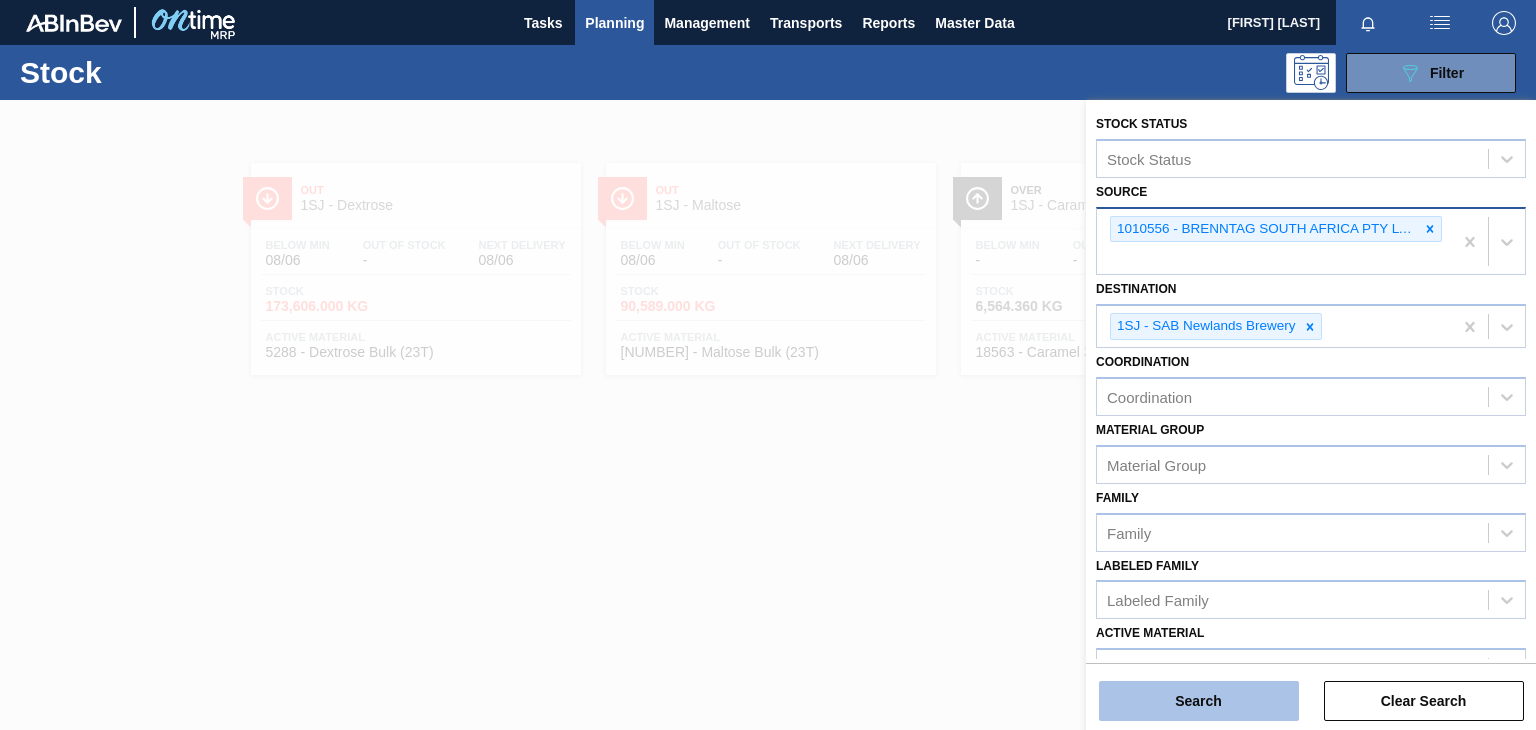 click on "Search" at bounding box center (1199, 701) 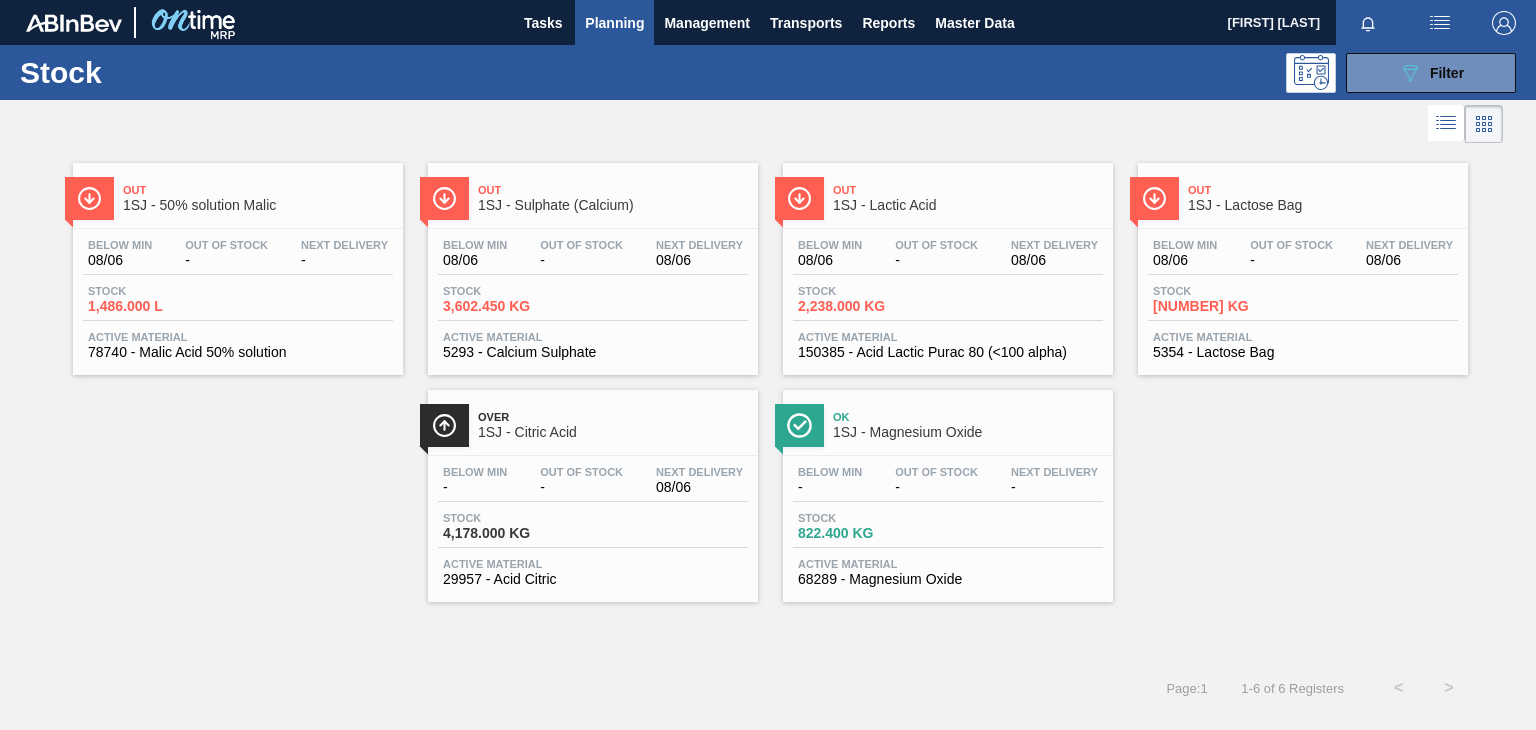 click on "Out" at bounding box center [613, 190] 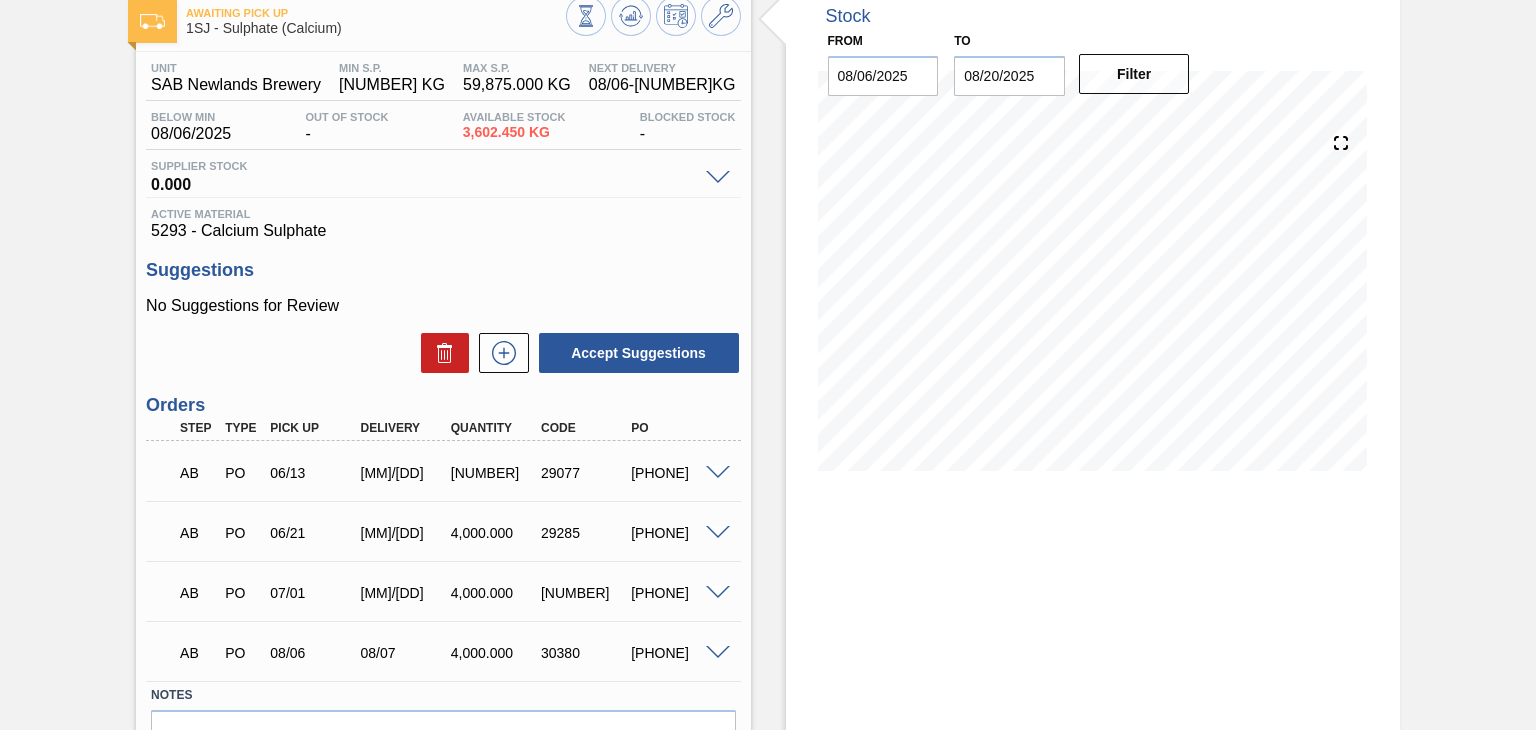 scroll, scrollTop: 229, scrollLeft: 0, axis: vertical 